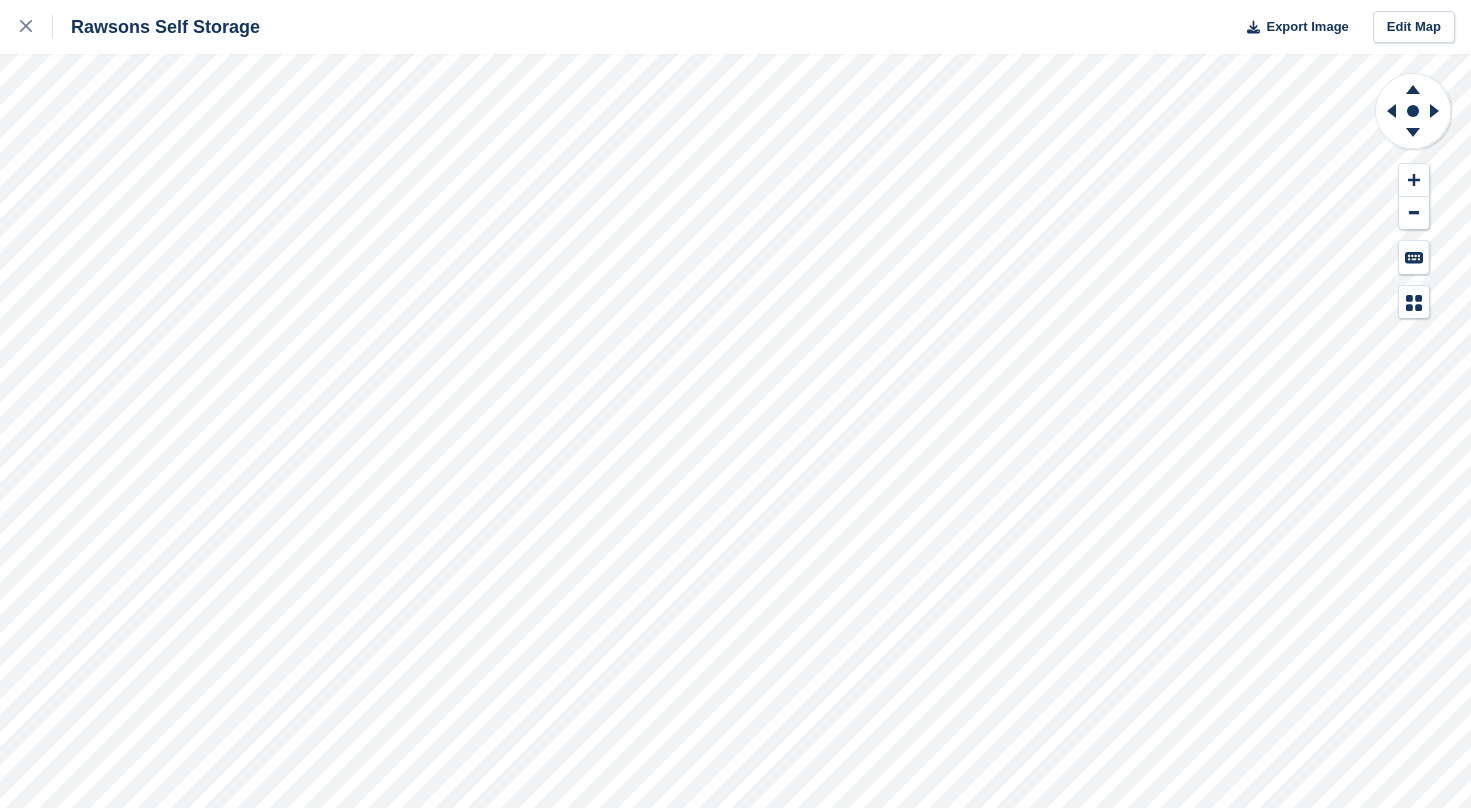 scroll, scrollTop: 0, scrollLeft: 0, axis: both 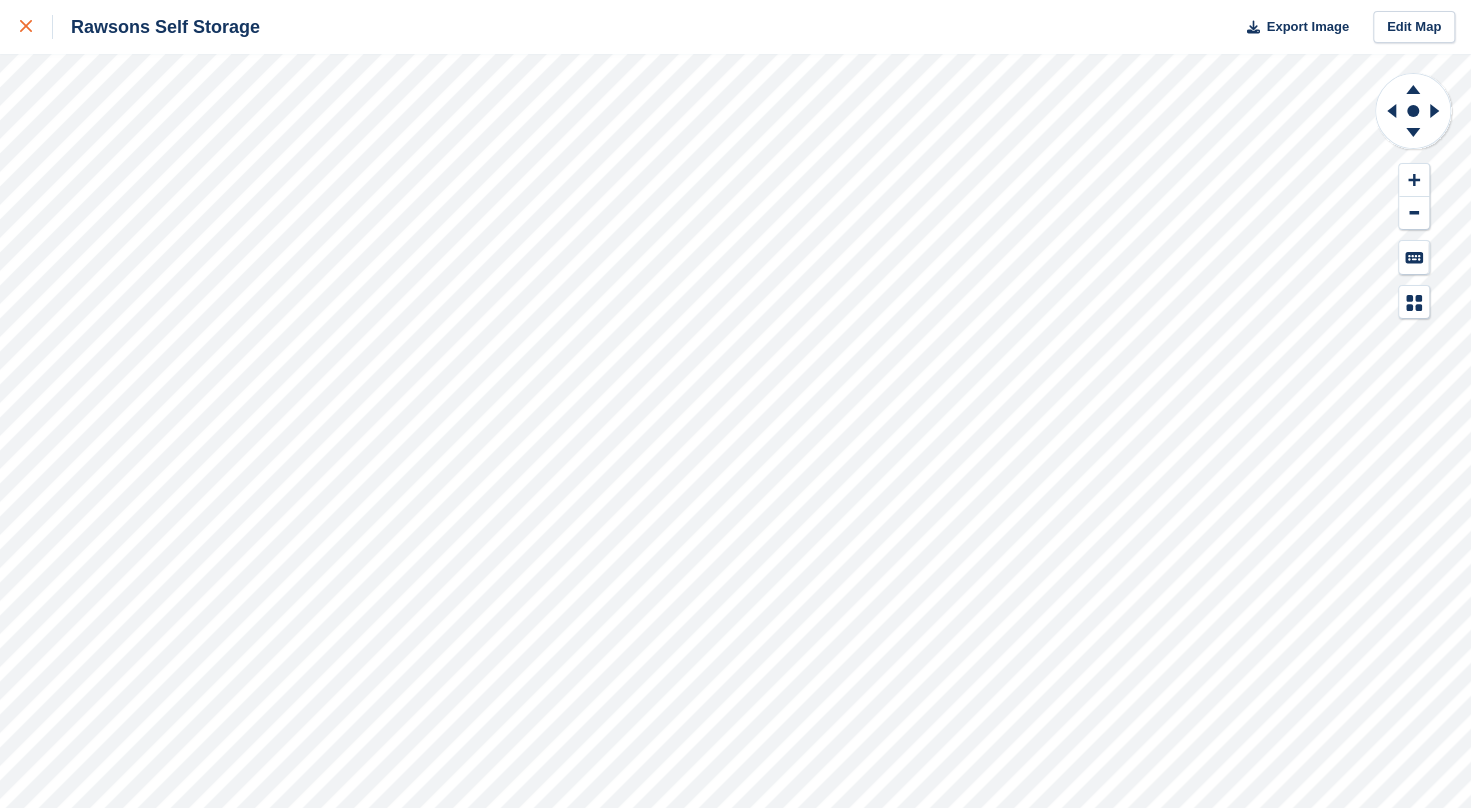 click 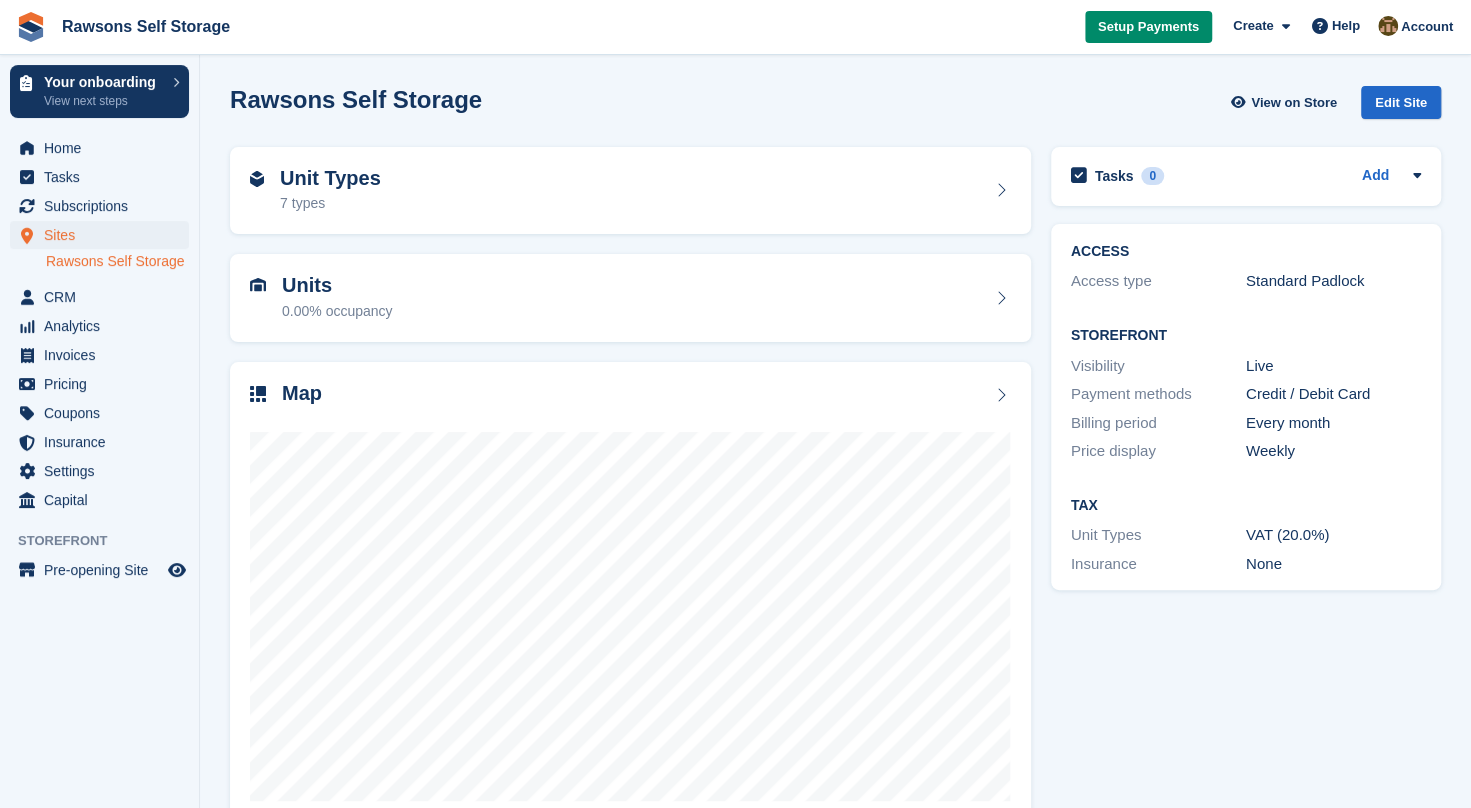 scroll, scrollTop: 44, scrollLeft: 0, axis: vertical 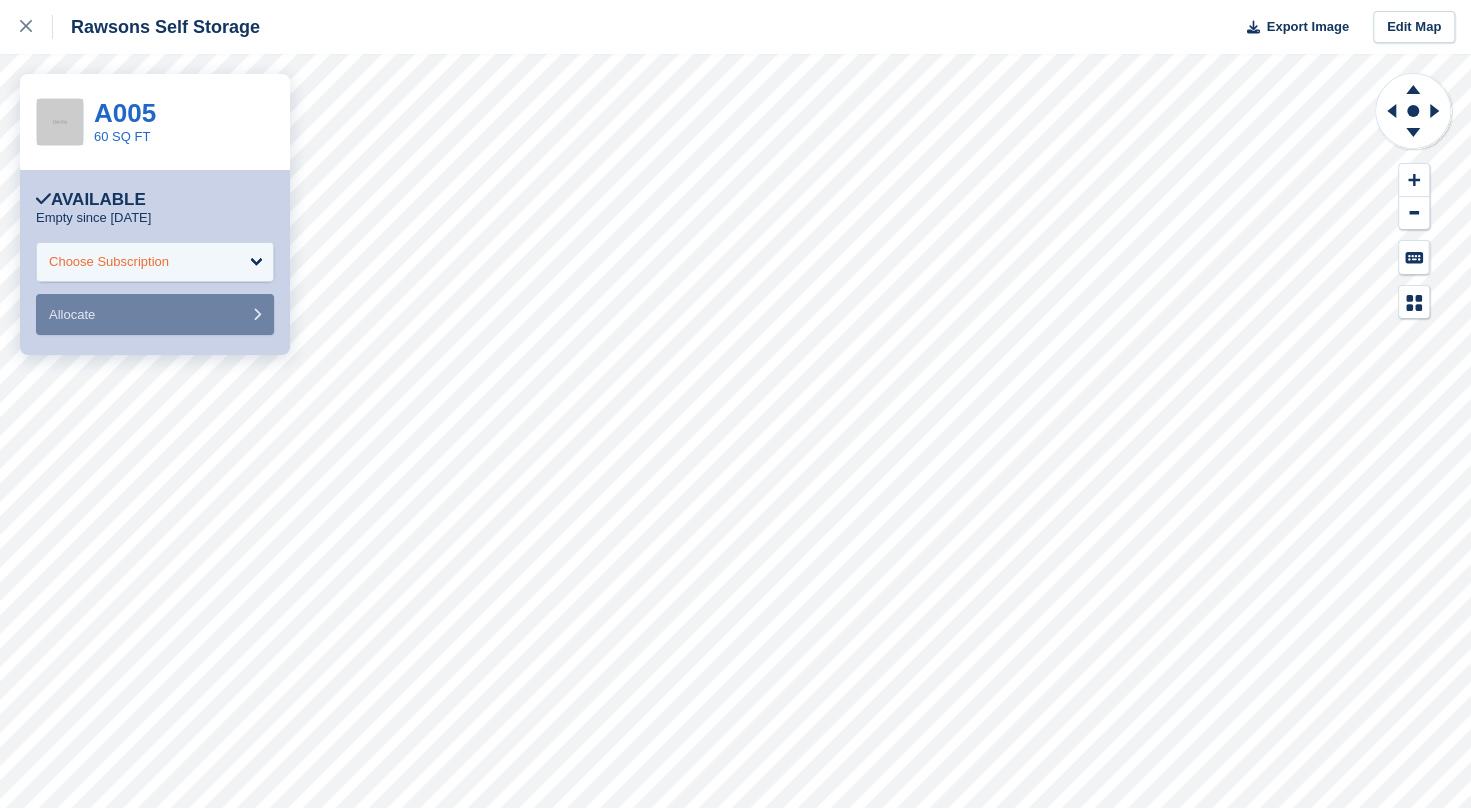 click on "Choose Subscription" at bounding box center (155, 262) 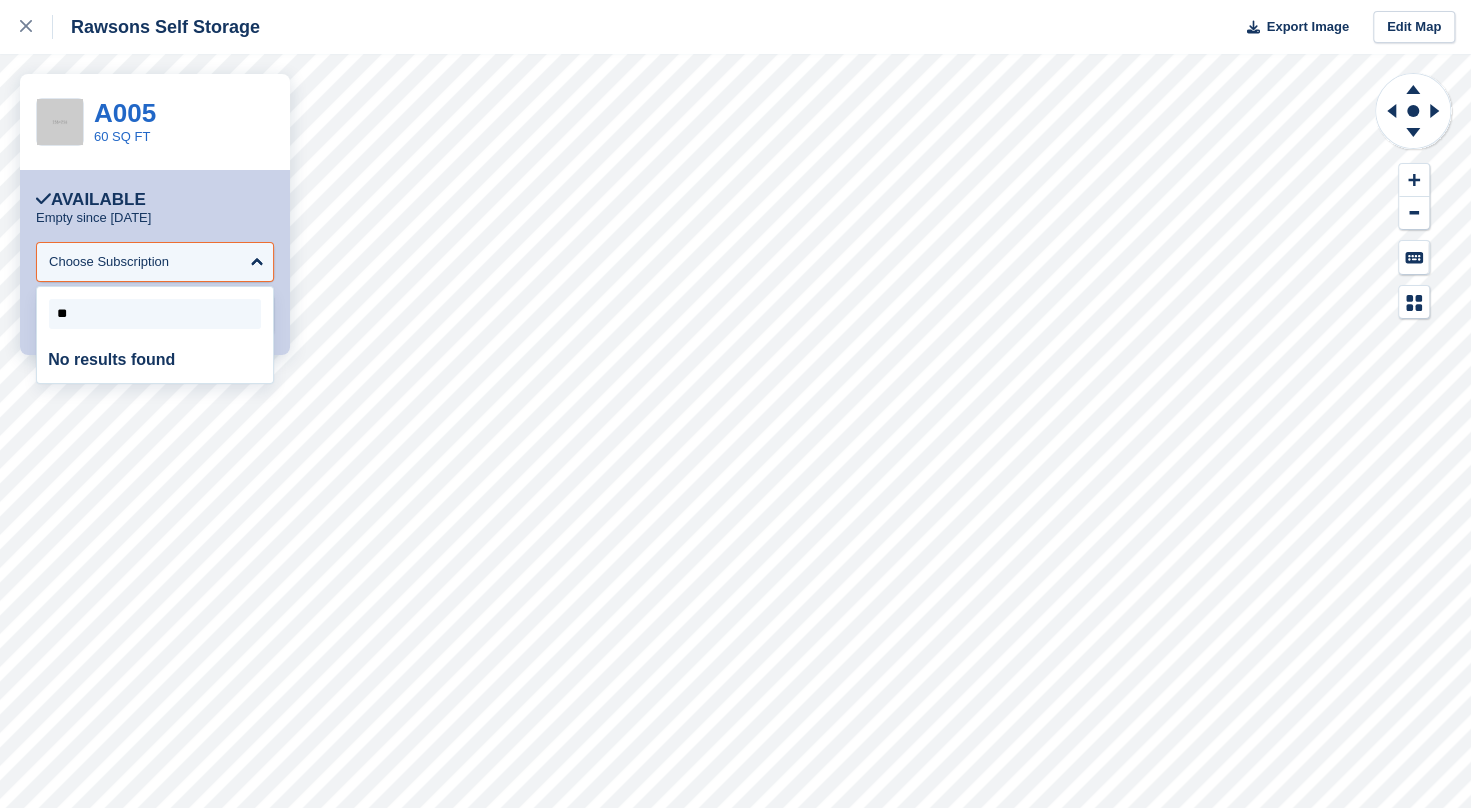 type on "*" 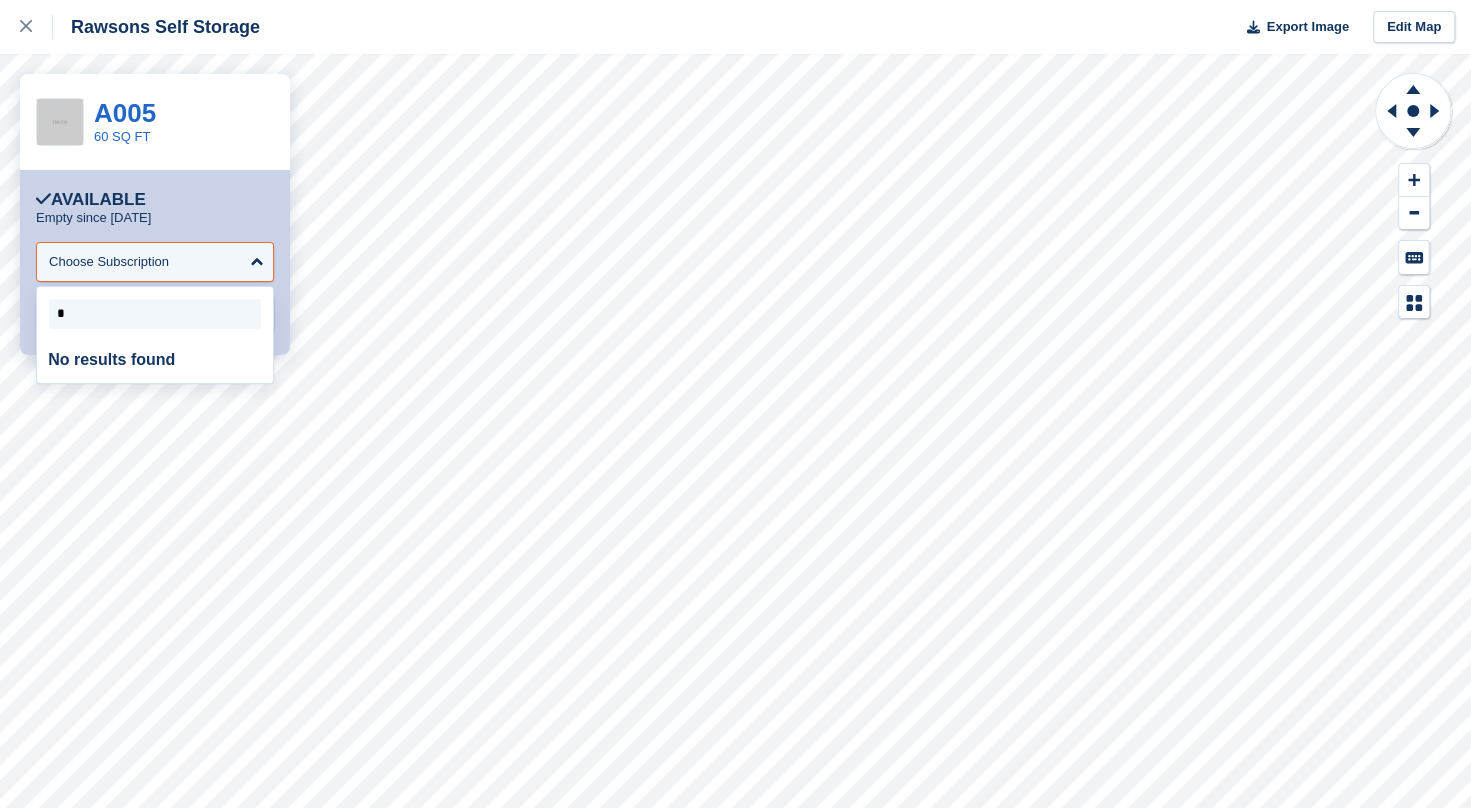 type 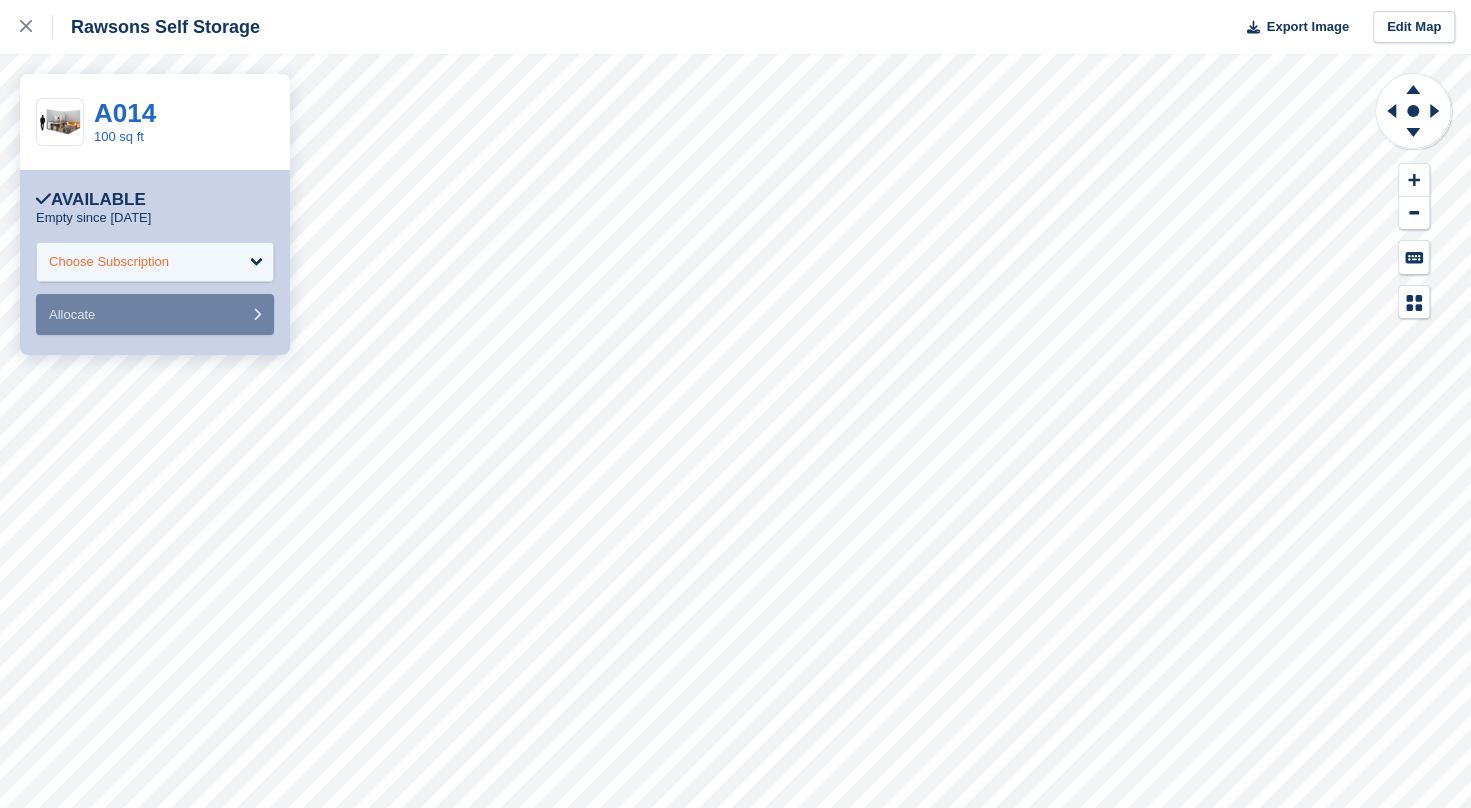 click on "Choose Subscription" at bounding box center (155, 262) 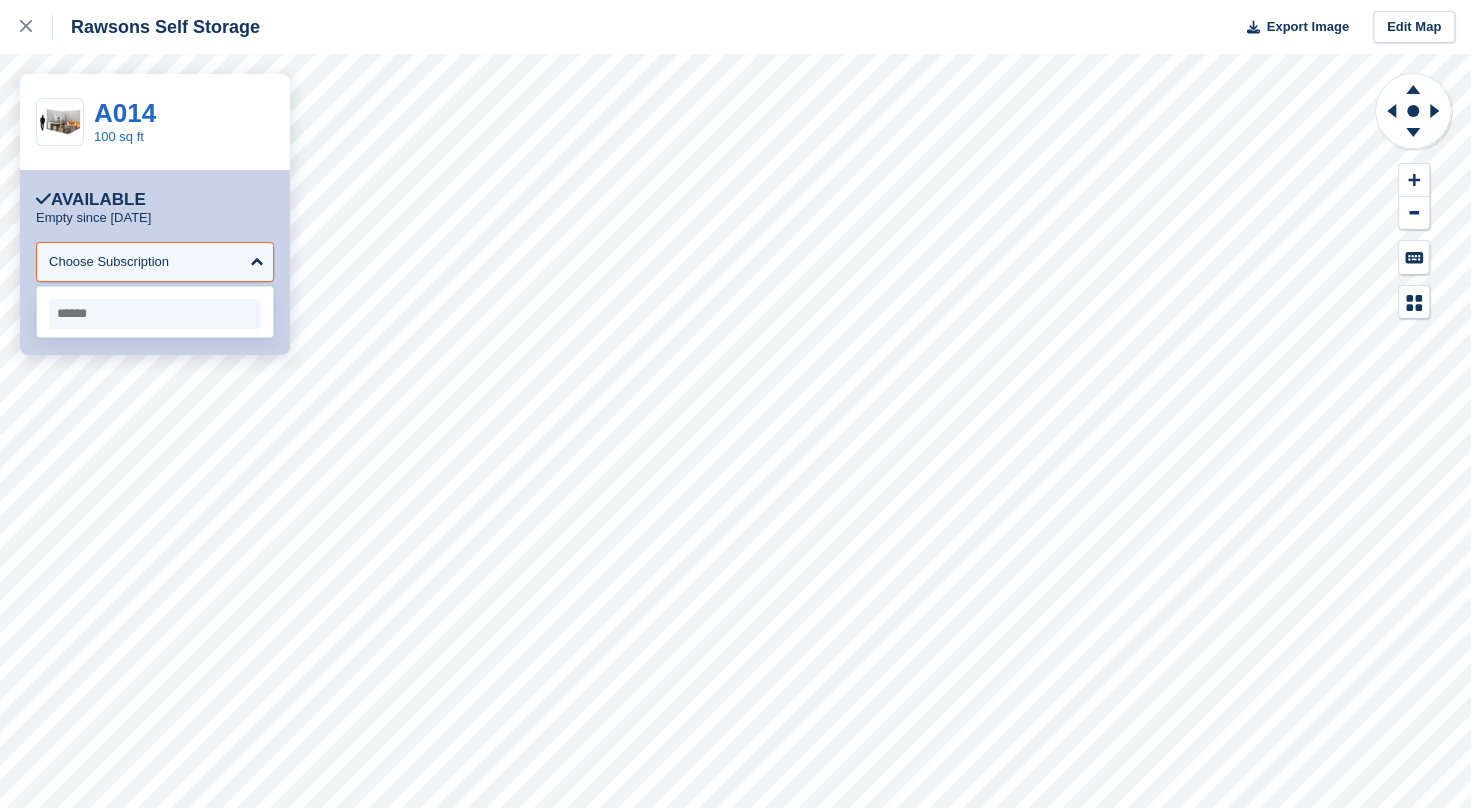 click at bounding box center (155, 314) 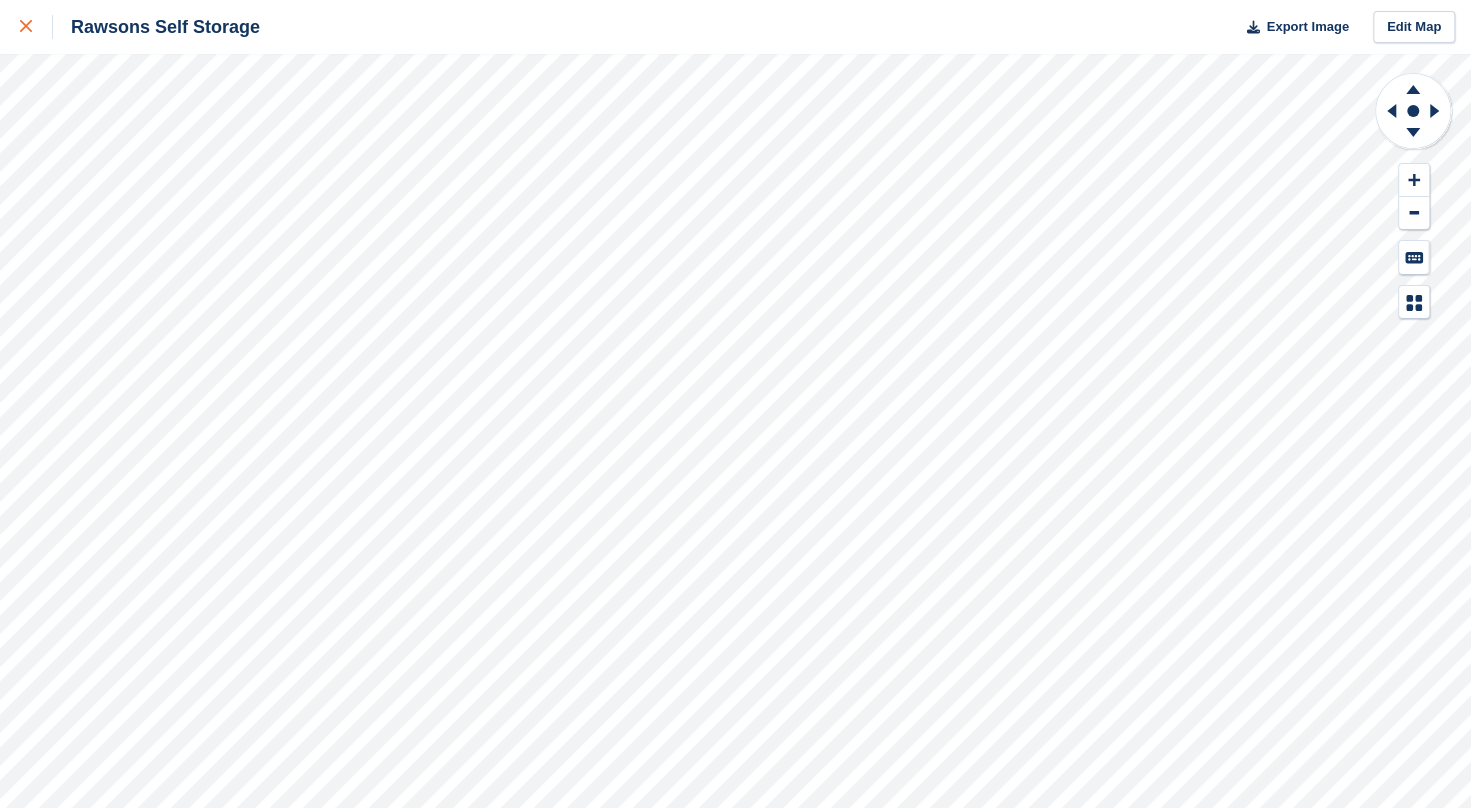 click at bounding box center [36, 27] 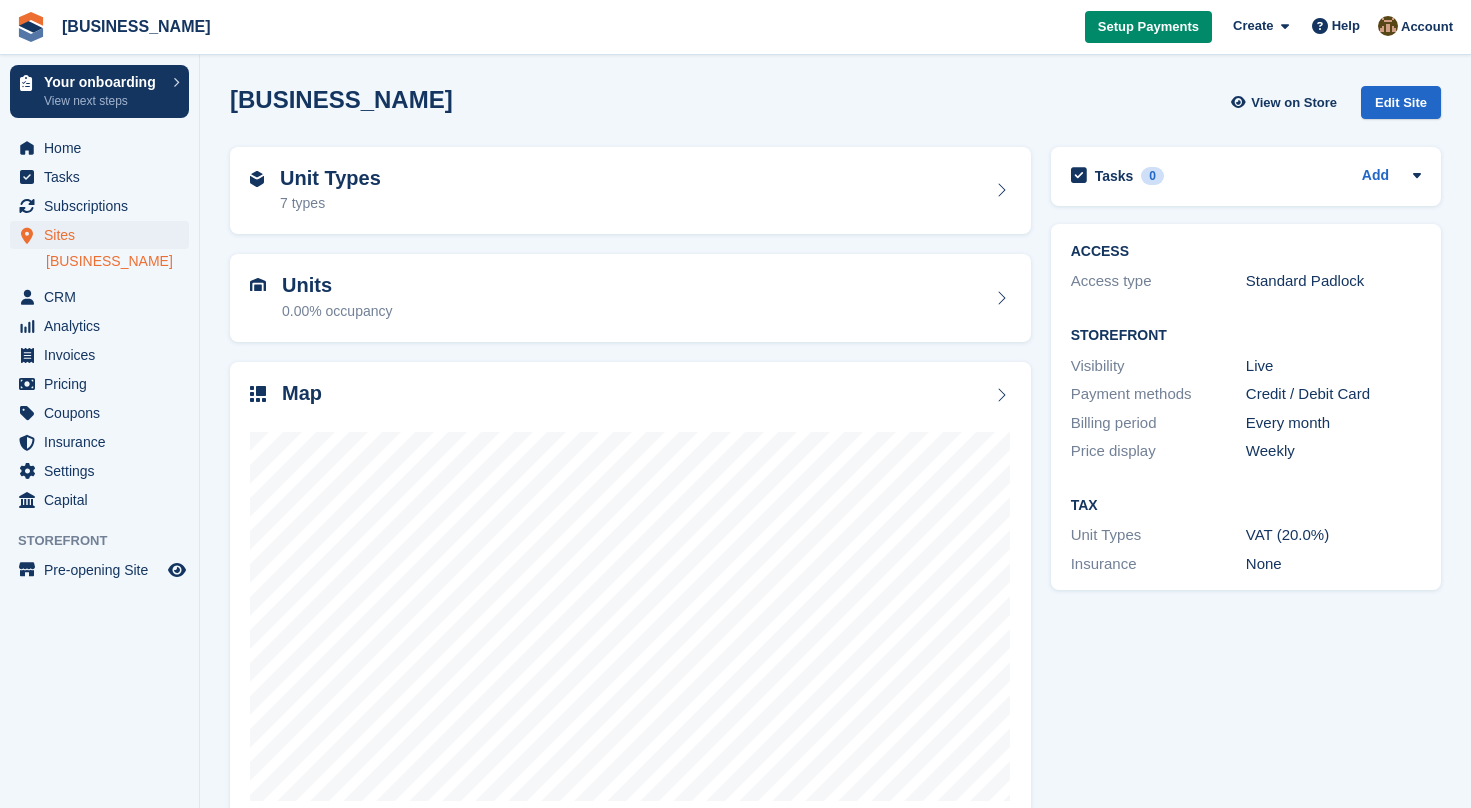 scroll, scrollTop: 0, scrollLeft: 0, axis: both 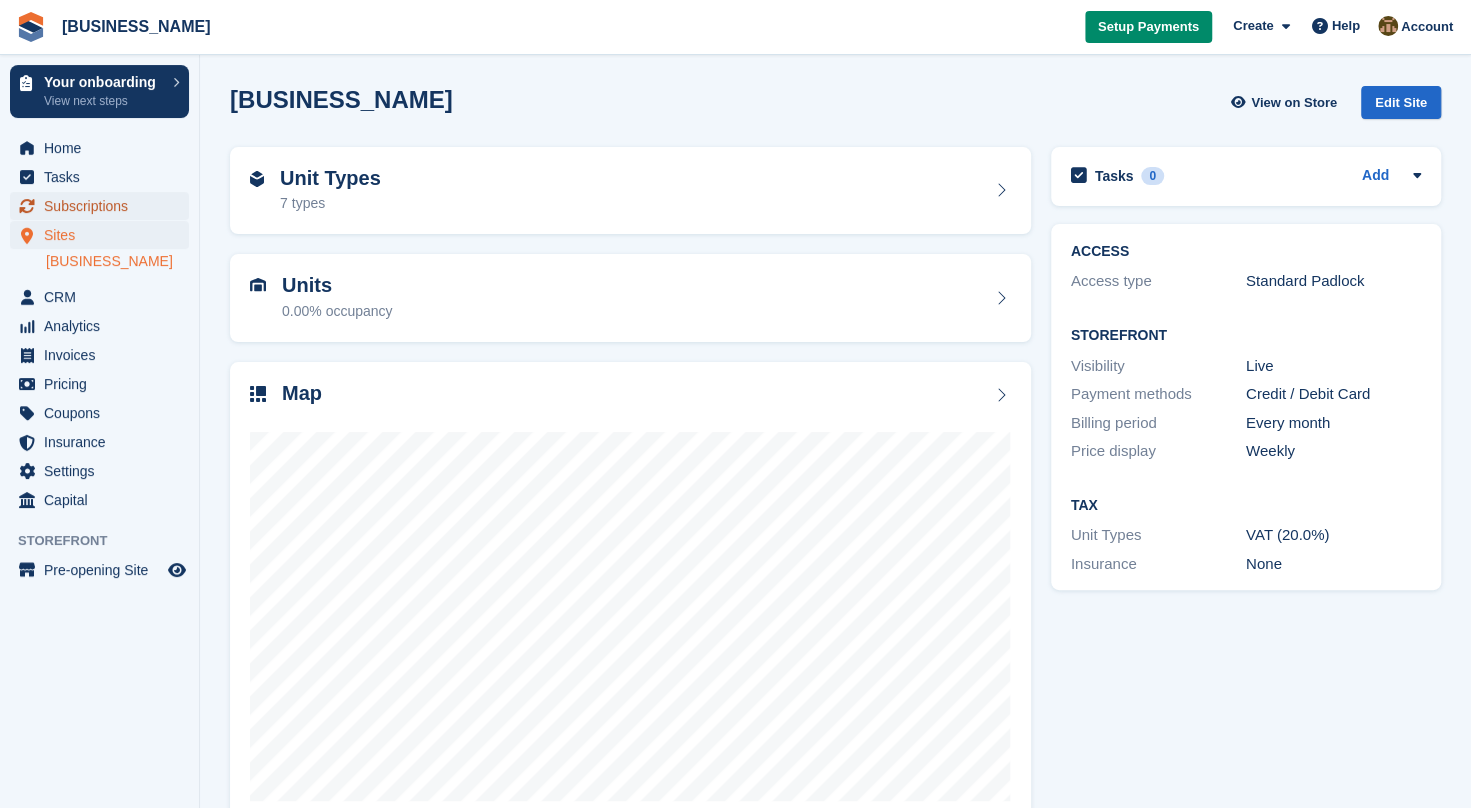 click on "Subscriptions" at bounding box center [104, 206] 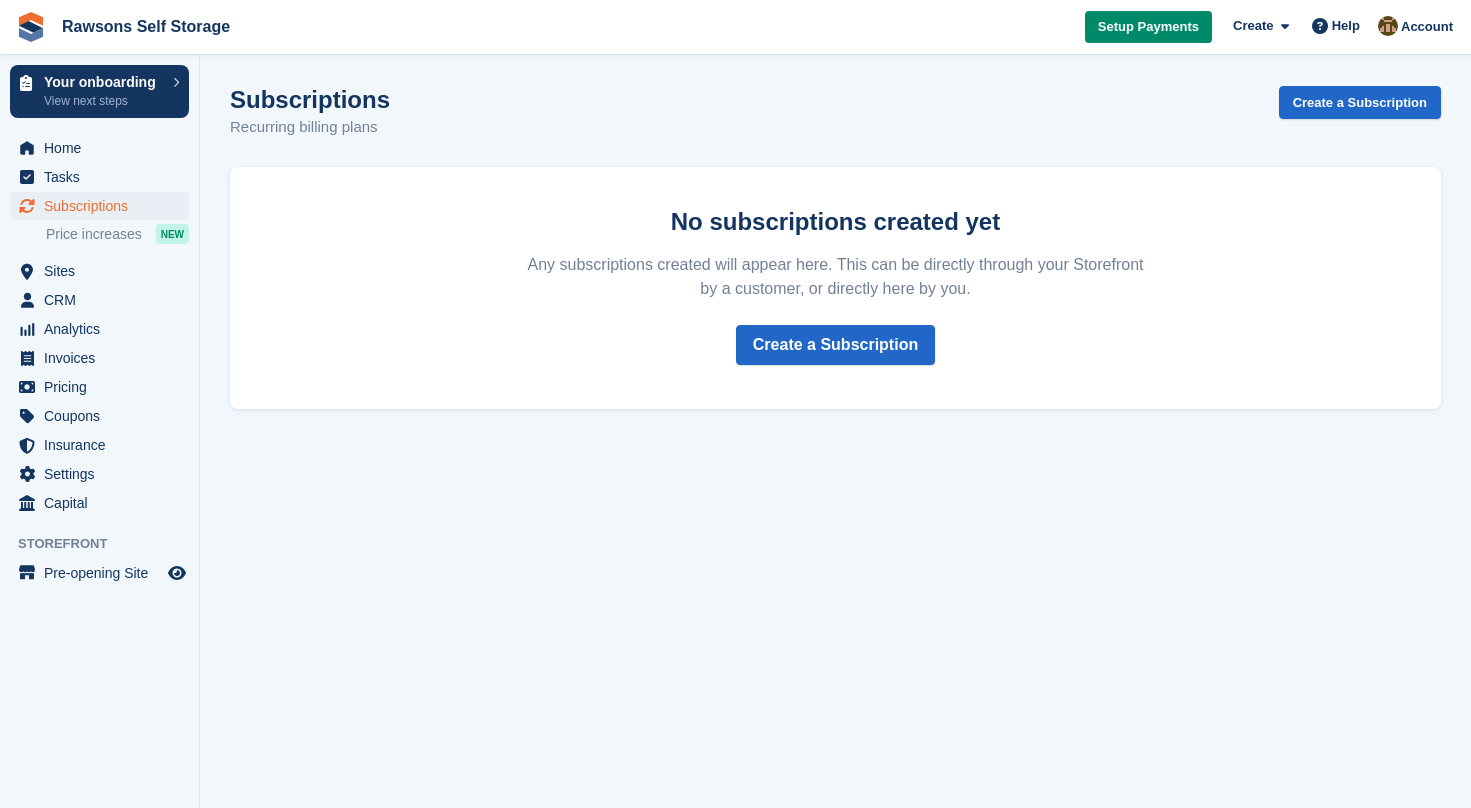scroll, scrollTop: 0, scrollLeft: 0, axis: both 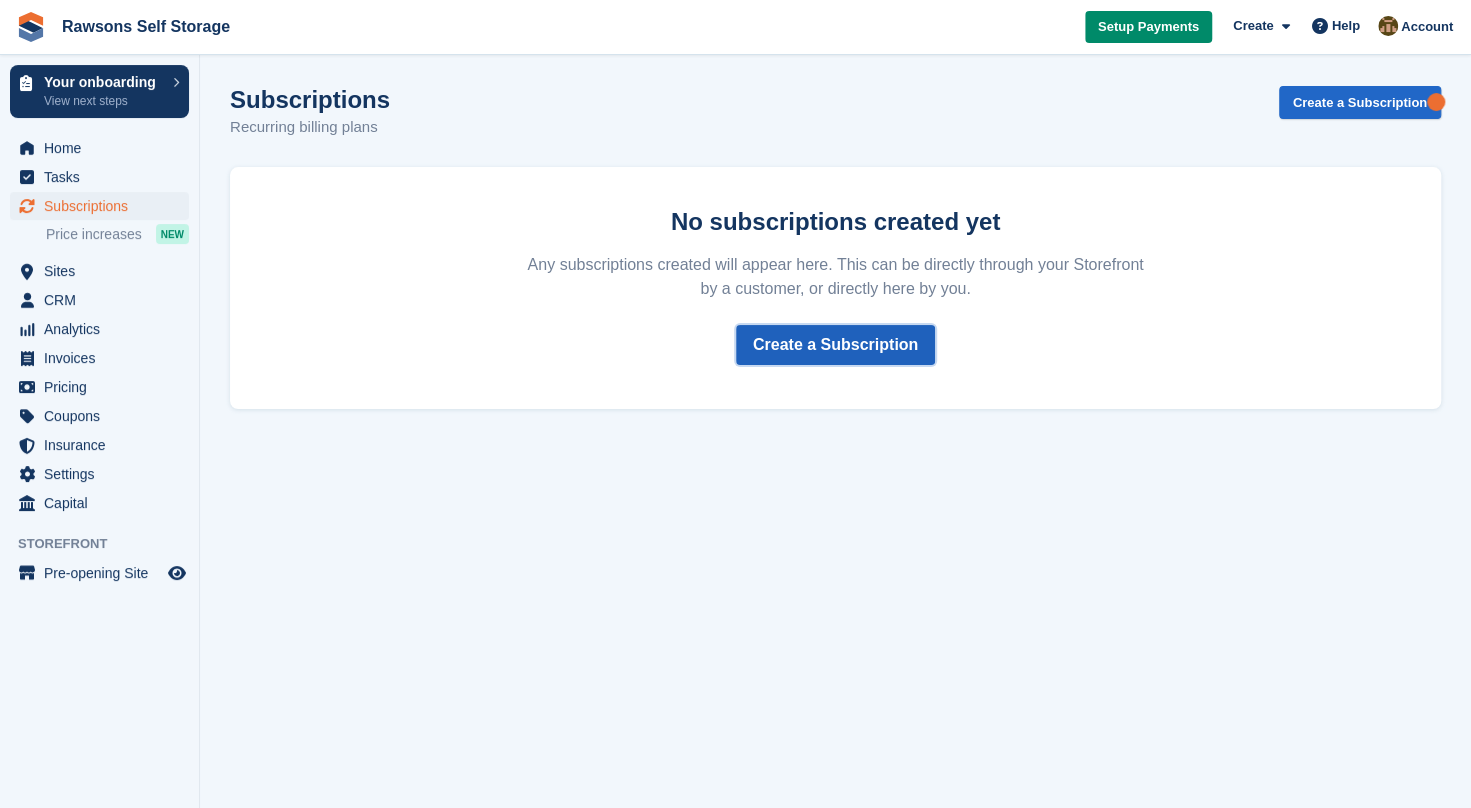 click on "Create a Subscription" at bounding box center (835, 345) 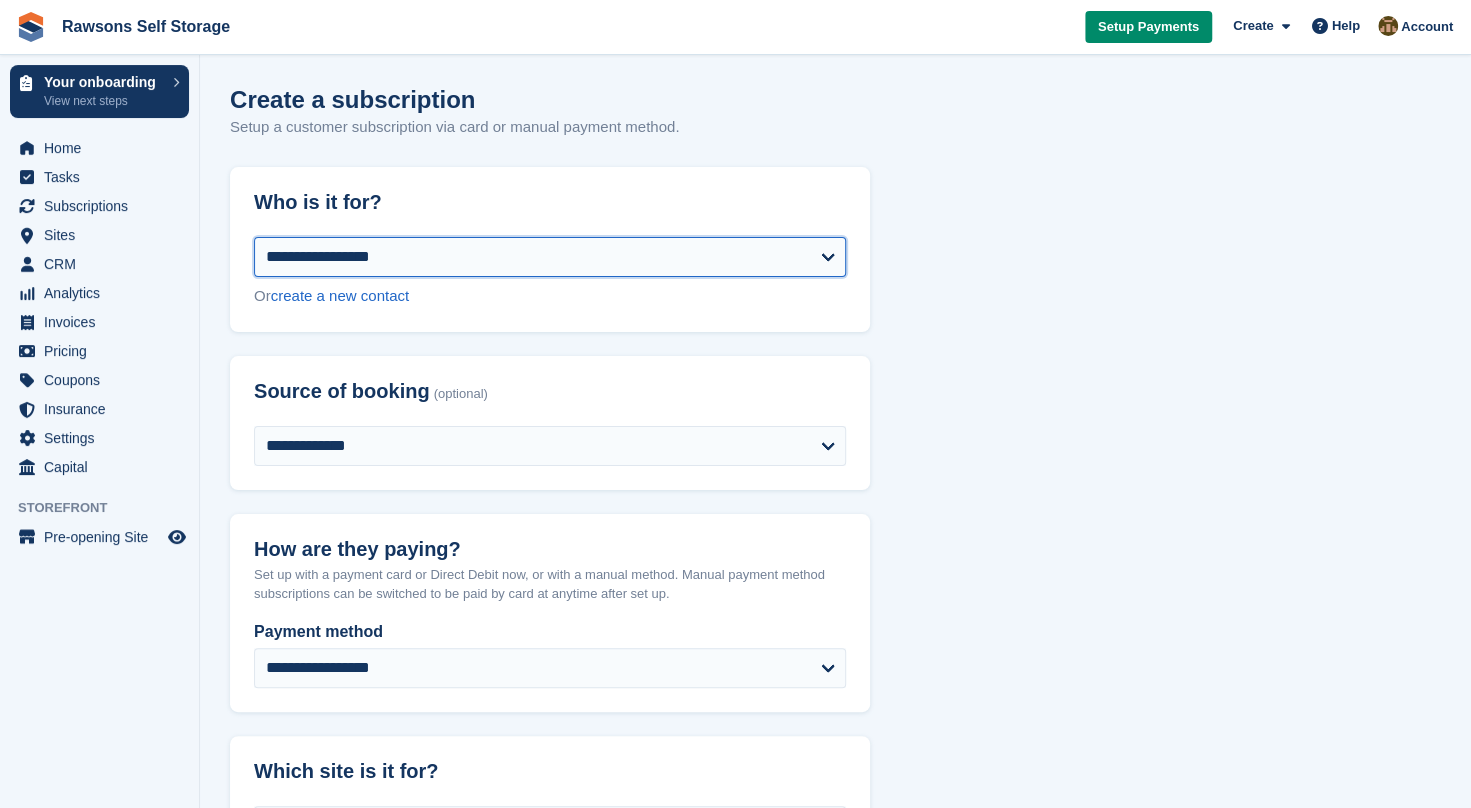 click on "[PERSONAL_INFO]
[PERSONAL_INFO]
[PERSONAL_INFO]
[PERSONAL_INFO]" at bounding box center [550, 257] 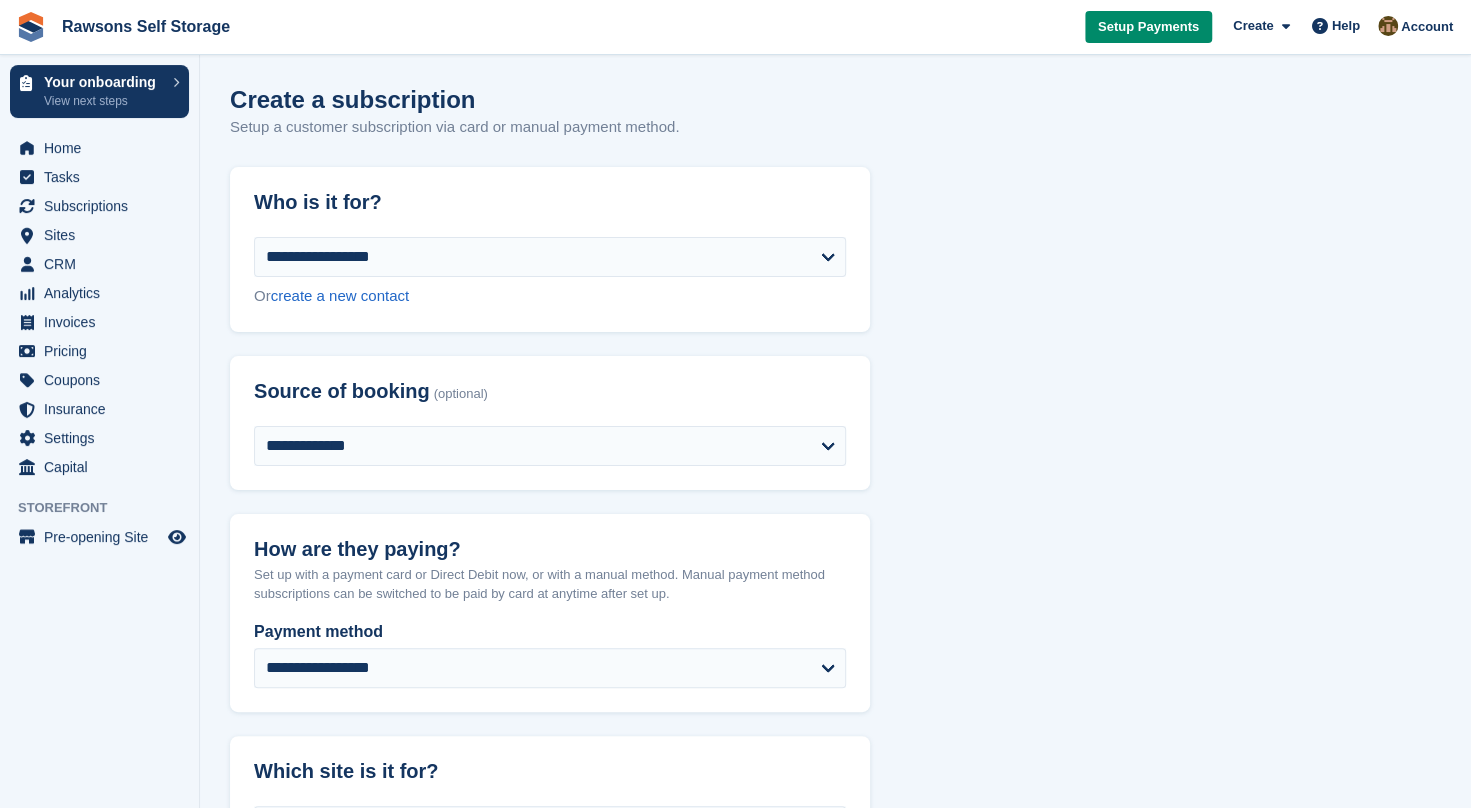 click on "Who is it for?
[PERSONAL_INFO]
[PERSONAL_INFO]
[PERSONAL_INFO]
[PERSONAL_INFO]
Or
create a new contact
Source of booking   (optional)
[PERSONAL_INFO]
[PERSONAL_INFO]
[PERSONAL_INFO]
[PERSONAL_INFO]
How are they paying?
Set up with a payment card or Direct Debit now, or with a manual method. Manual payment method subscriptions can be switched to be paid by card at anytime after set up.
Payment method
[PERSONAL_INFO]
[PERSONAL_INFO]
[PERSONAL_INFO]
[PERSONAL_INFO]
[PERSONAL_INFO]
[PERSONAL_INFO]
Which site is it for?
[PERSONAL_INFO]
Select billing period" at bounding box center (835, 1317) 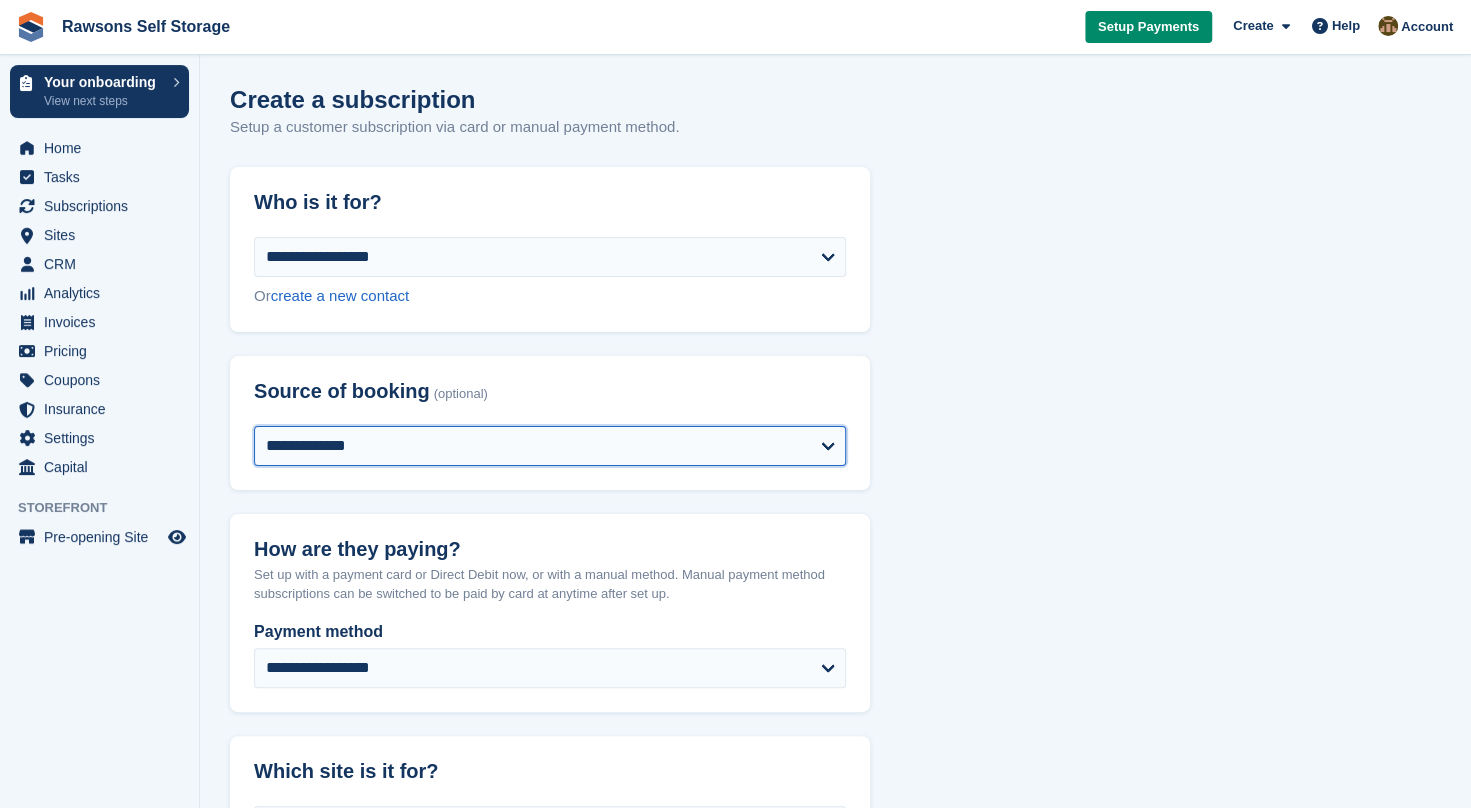 click on "**********" at bounding box center (550, 446) 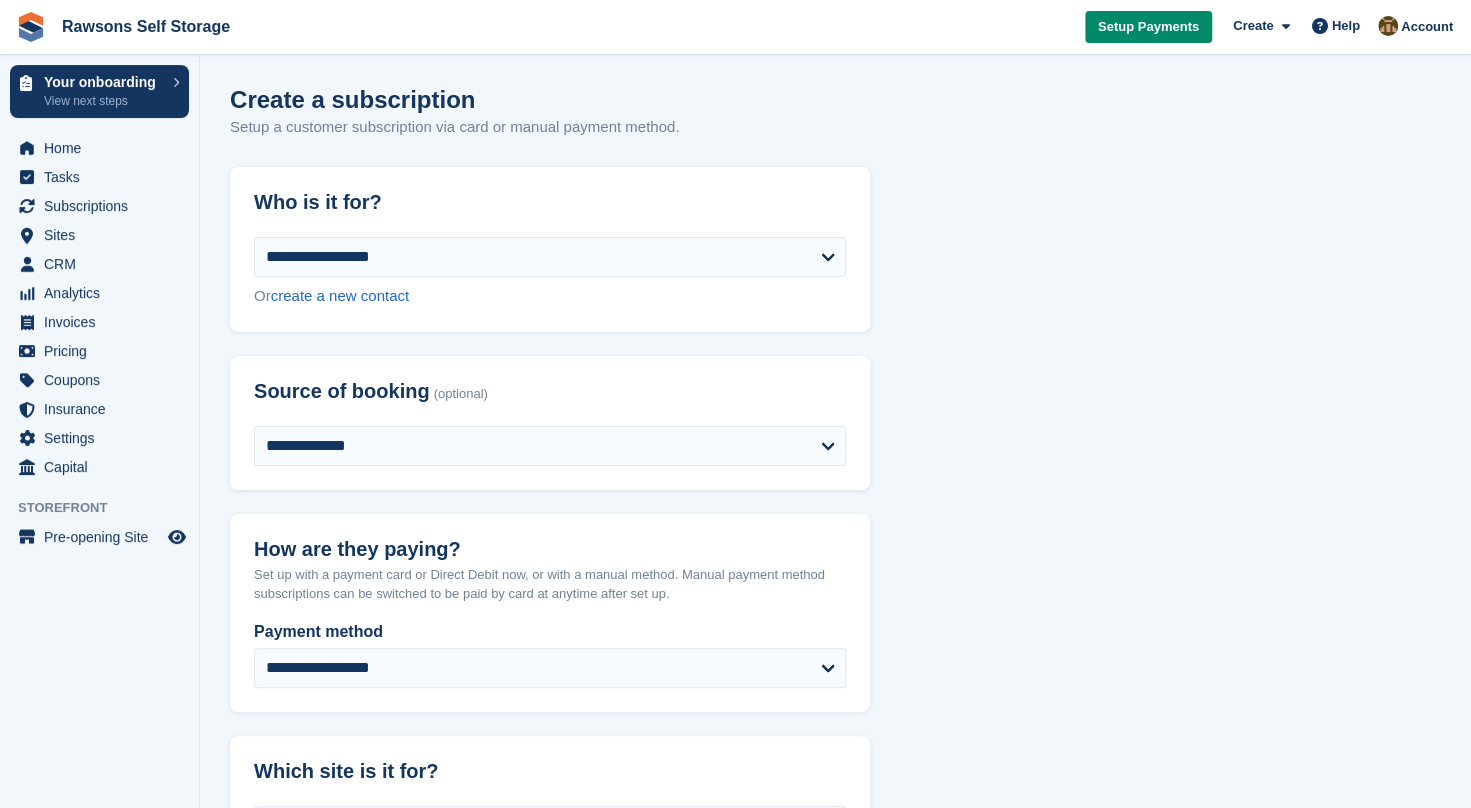 click on "Who is it for?
[PERSONAL_INFO]
[PERSONAL_INFO]
[PERSONAL_INFO]
[PERSONAL_INFO]
Or
create a new contact
Source of booking   (optional)
[PERSONAL_INFO]
[PERSONAL_INFO]
[PERSONAL_INFO]
[PERSONAL_INFO]
How are they paying?
Set up with a payment card or Direct Debit now, or with a manual method. Manual payment method subscriptions can be switched to be paid by card at anytime after set up.
Payment method
[PERSONAL_INFO]
[PERSONAL_INFO]
[PERSONAL_INFO]
[PERSONAL_INFO]
[PERSONAL_INFO]
[PERSONAL_INFO]
Which site is it for?
[PERSONAL_INFO]
Select billing period" at bounding box center (835, 1317) 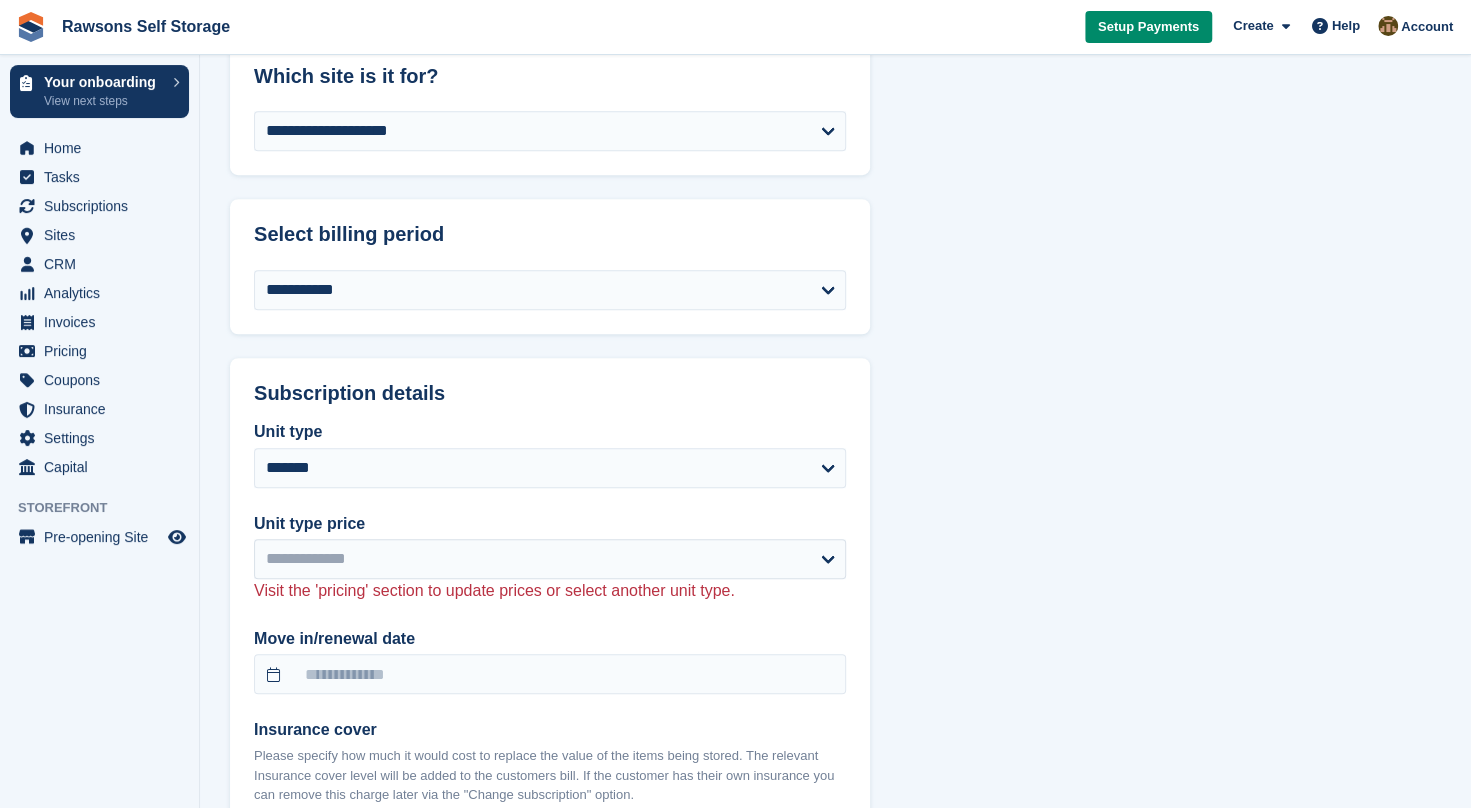 scroll, scrollTop: 700, scrollLeft: 0, axis: vertical 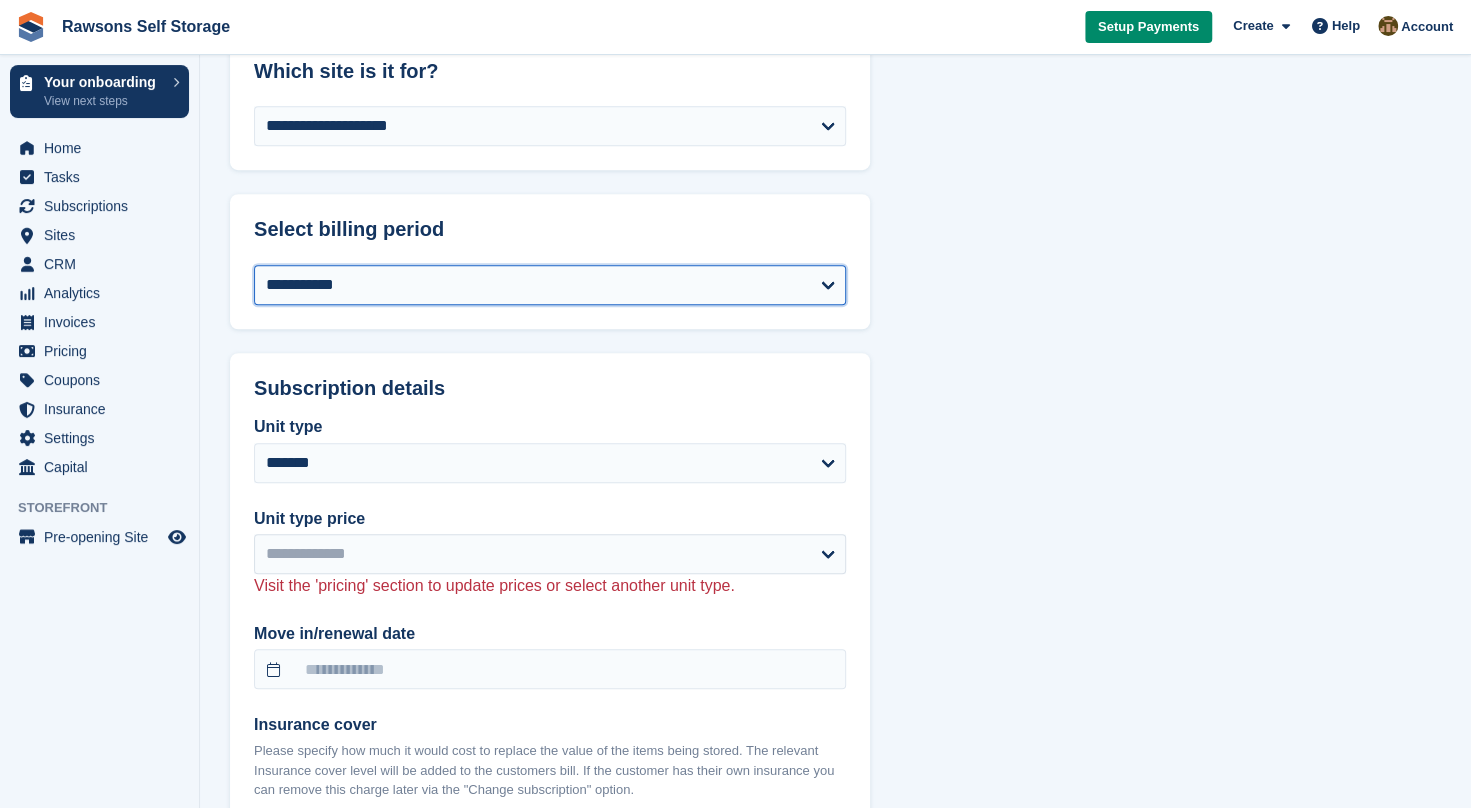 click on "**********" at bounding box center (550, 285) 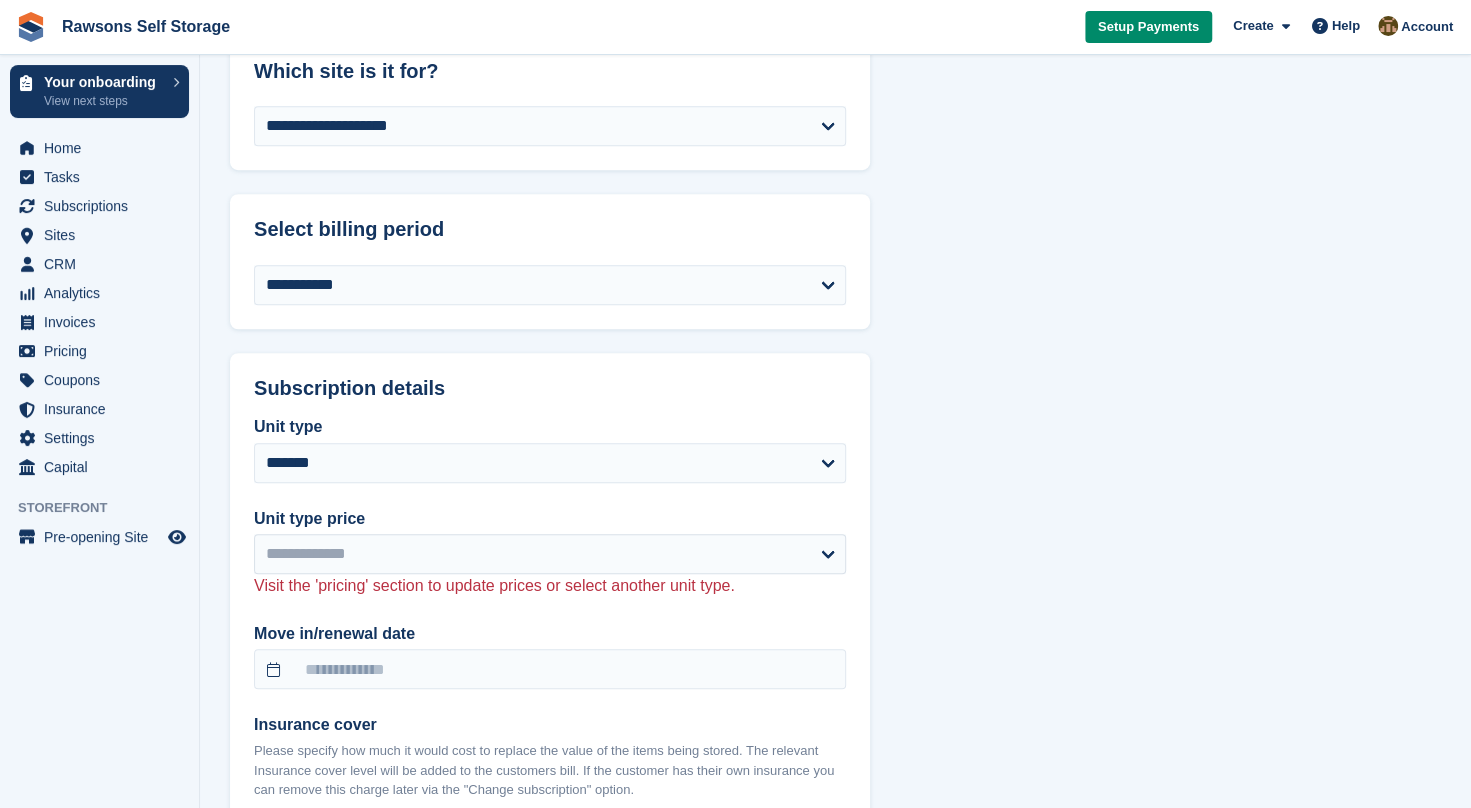 click on "Who is it for?
[PERSONAL_INFO]
[PERSONAL_INFO]
[PERSONAL_INFO]
[PERSONAL_INFO]
Or
create a new contact
Source of booking   (optional)
[PERSONAL_INFO]
[PERSONAL_INFO]
[PERSONAL_INFO]
[PERSONAL_INFO]
How are they paying?
Set up with a payment card or Direct Debit now, or with a manual method. Manual payment method subscriptions can be switched to be paid by card at anytime after set up.
Payment method
[PERSONAL_INFO]
[PERSONAL_INFO]
[PERSONAL_INFO]
[PERSONAL_INFO]
[PERSONAL_INFO]
[PERSONAL_INFO]
Which site is it for?
[PERSONAL_INFO]
Select billing period" at bounding box center [835, 617] 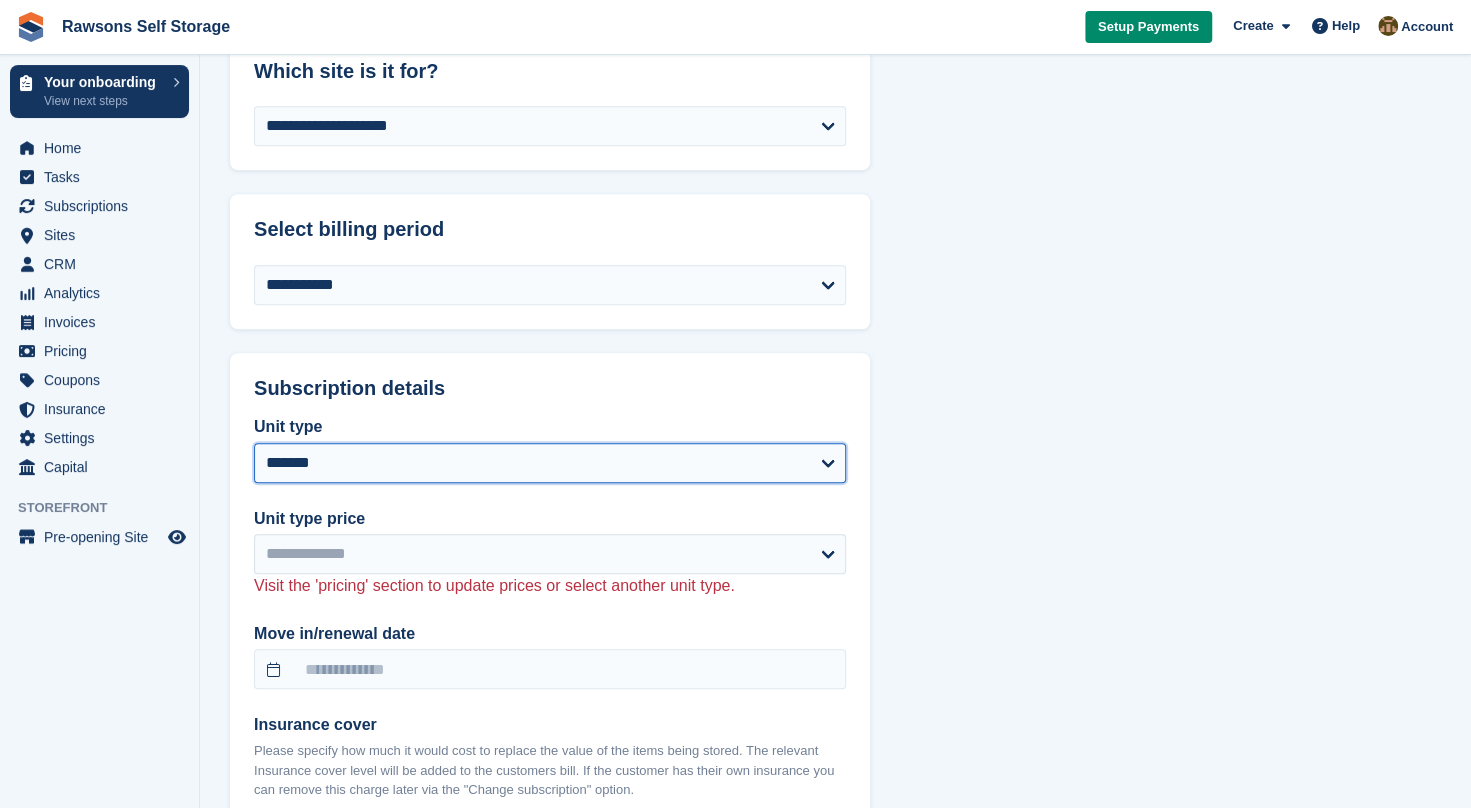 click on "[PERSONAL_INFO]
[PERSONAL_INFO]
[PERSONAL_INFO]
[PERSONAL_INFO]
[PERSONAL_INFO]
[PERSONAL_INFO]
[PERSONAL_INFO]" at bounding box center (550, 463) 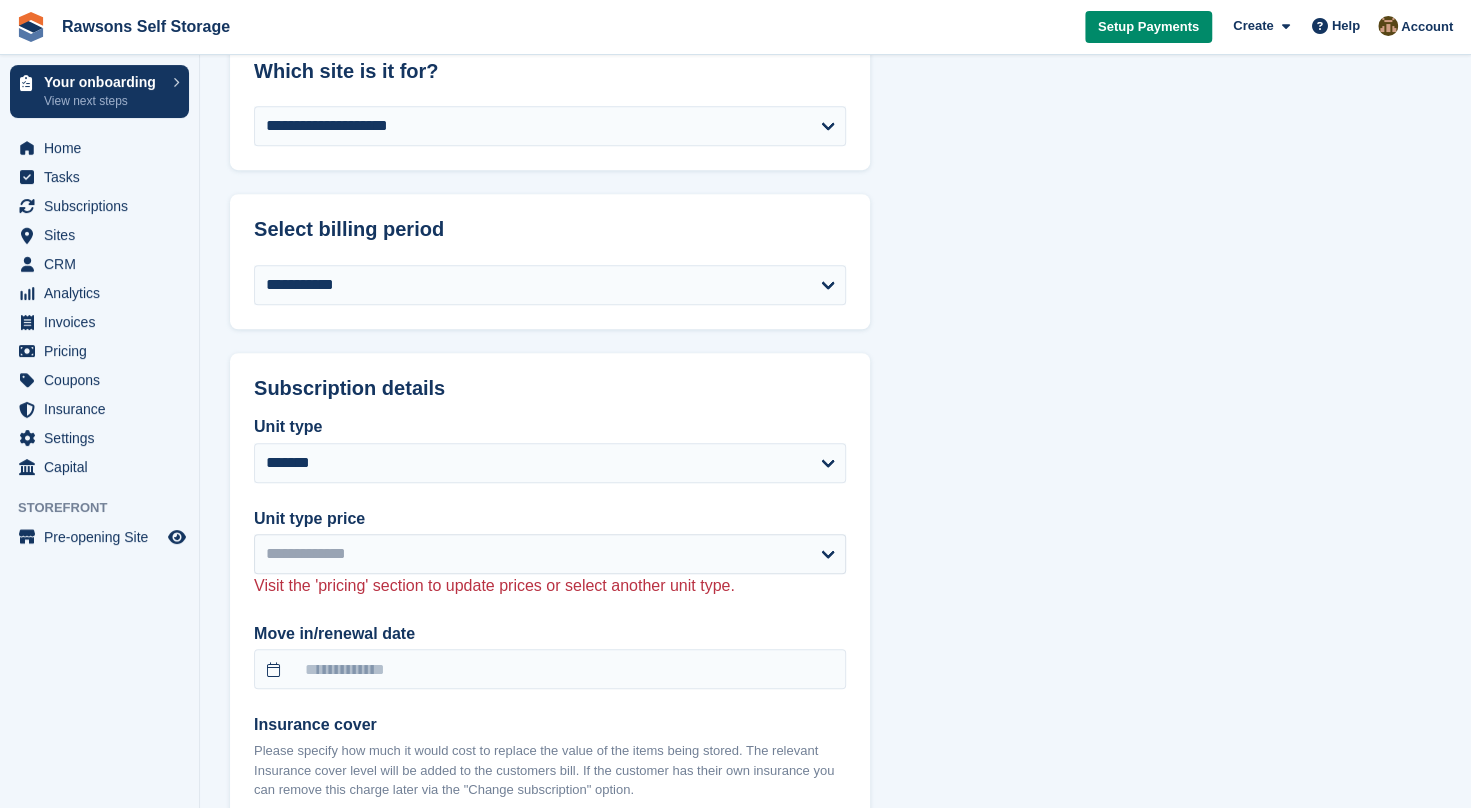 click on "Who is it for?
[PERSONAL_INFO]
[PERSONAL_INFO]
[PERSONAL_INFO]
[PERSONAL_INFO]
Or
create a new contact
Source of booking   (optional)
[PERSONAL_INFO]
[PERSONAL_INFO]
[PERSONAL_INFO]
[PERSONAL_INFO]
How are they paying?
Set up with a payment card or Direct Debit now, or with a manual method. Manual payment method subscriptions can be switched to be paid by card at anytime after set up.
Payment method
[PERSONAL_INFO]
[PERSONAL_INFO]
[PERSONAL_INFO]
[PERSONAL_INFO]
[PERSONAL_INFO]
[PERSONAL_INFO]
Which site is it for?
[PERSONAL_INFO]
Select billing period" at bounding box center [835, 617] 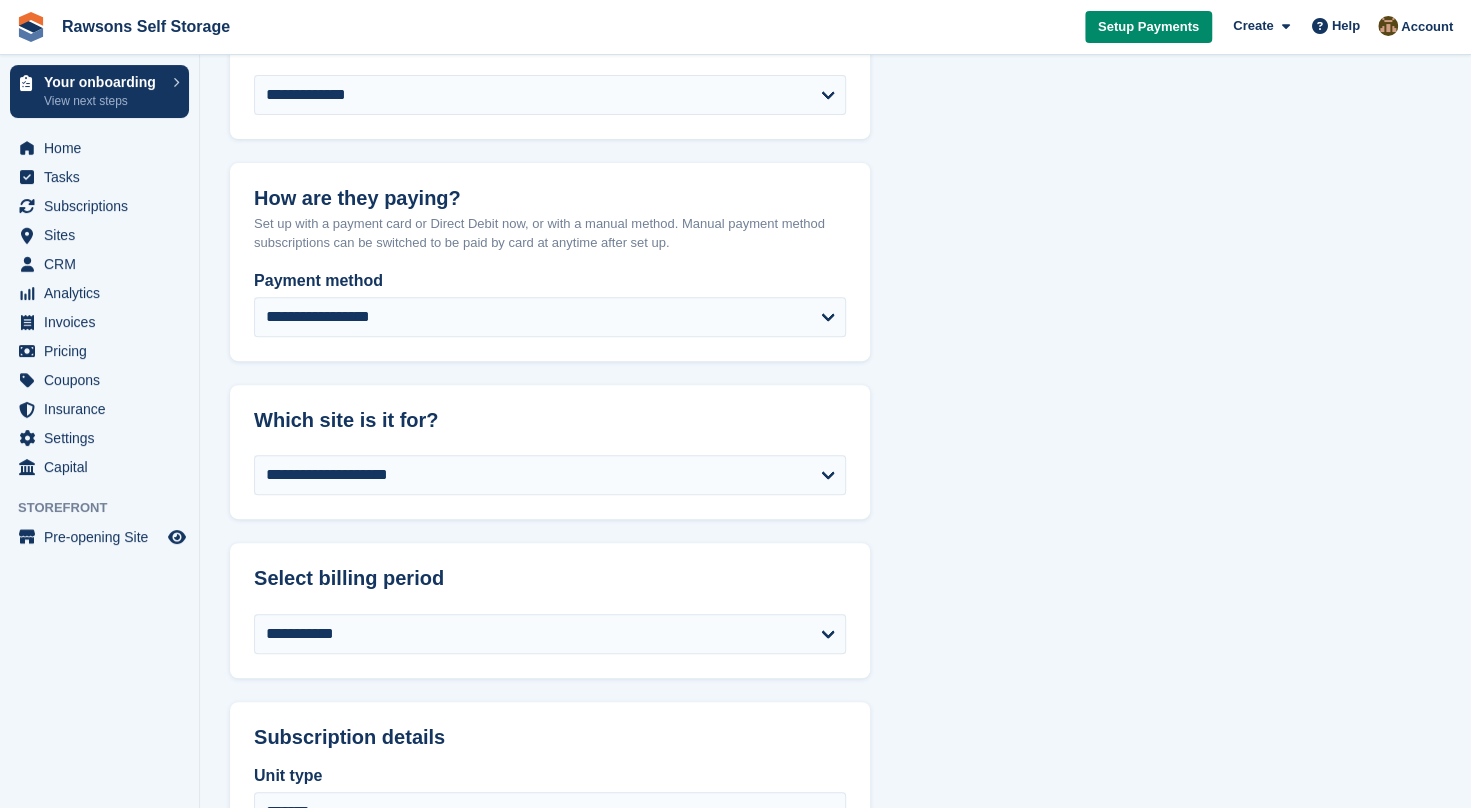 scroll, scrollTop: 0, scrollLeft: 0, axis: both 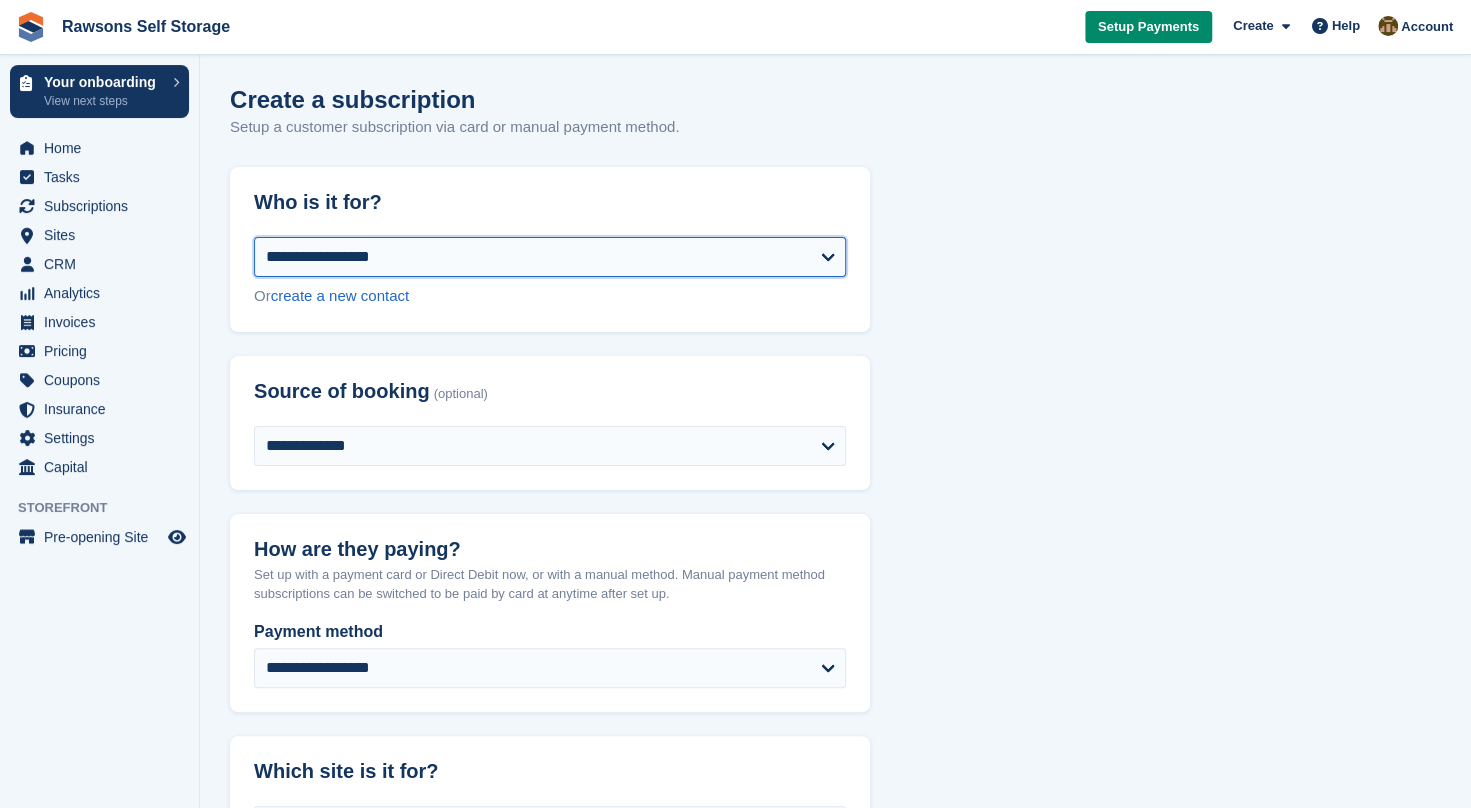 click on "[PERSONAL_INFO]
[PERSONAL_INFO]
[PERSONAL_INFO]
[PERSONAL_INFO]" at bounding box center (550, 257) 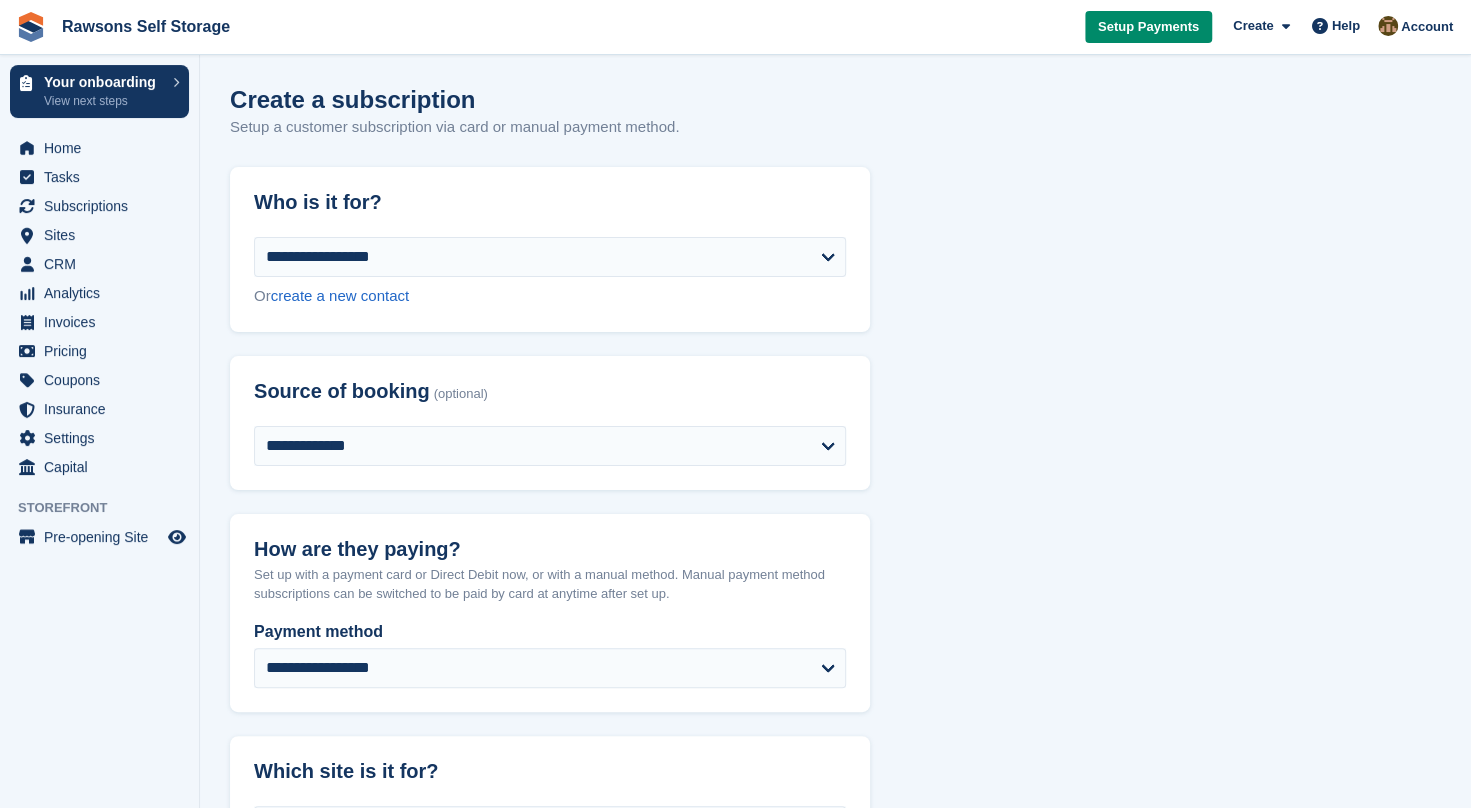 click on "Who is it for?
[PERSONAL_INFO]
[PERSONAL_INFO]
[PERSONAL_INFO]
[PERSONAL_INFO]
Or
create a new contact
Source of booking   (optional)
[PERSONAL_INFO]
[PERSONAL_INFO]
[PERSONAL_INFO]
[PERSONAL_INFO]
How are they paying?
Set up with a payment card or Direct Debit now, or with a manual method. Manual payment method subscriptions can be switched to be paid by card at anytime after set up.
Payment method
[PERSONAL_INFO]
[PERSONAL_INFO]
[PERSONAL_INFO]
[PERSONAL_INFO]
[PERSONAL_INFO]
[PERSONAL_INFO]
Which site is it for?
[PERSONAL_INFO]
Select billing period" at bounding box center (835, 1317) 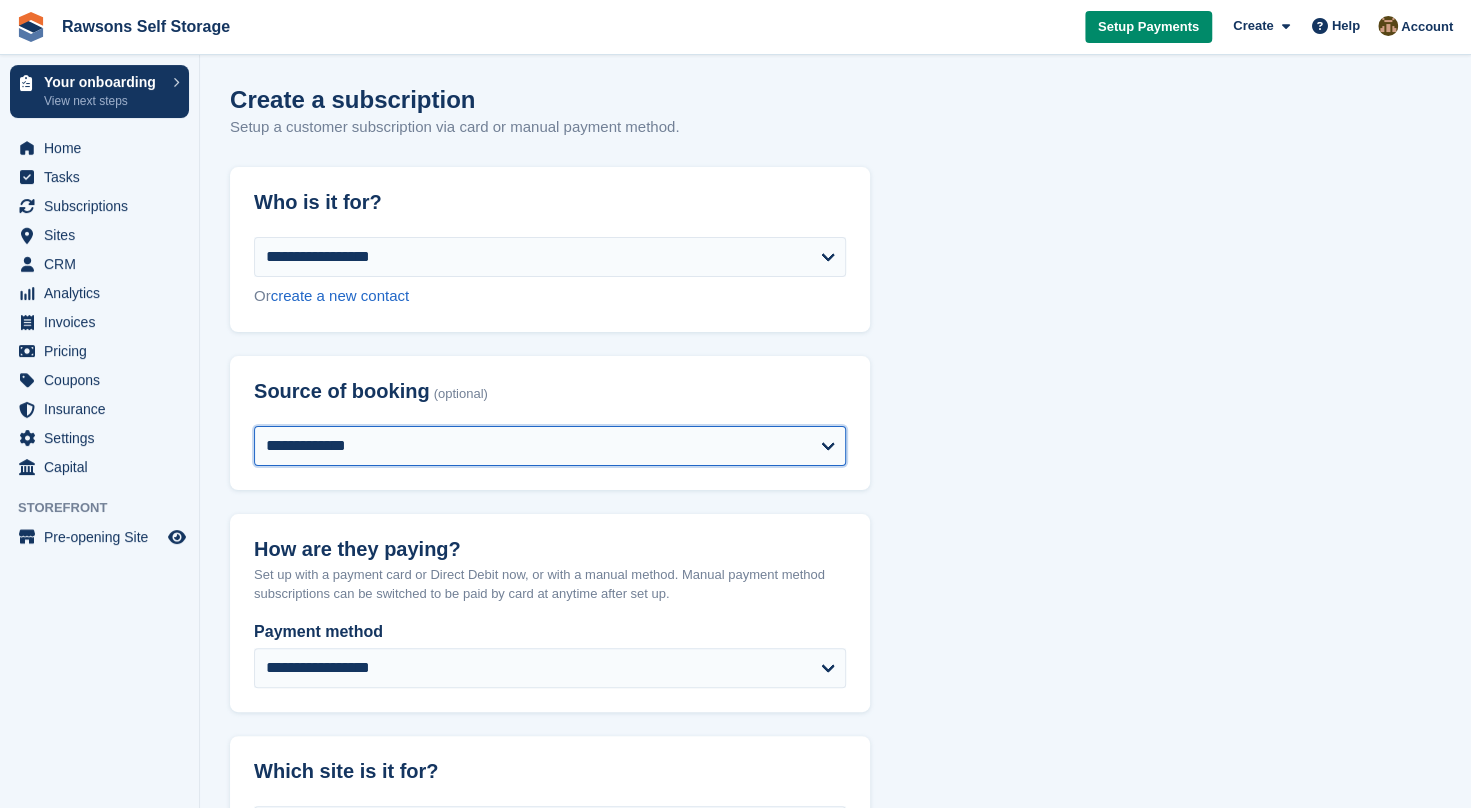 click on "**********" at bounding box center [550, 446] 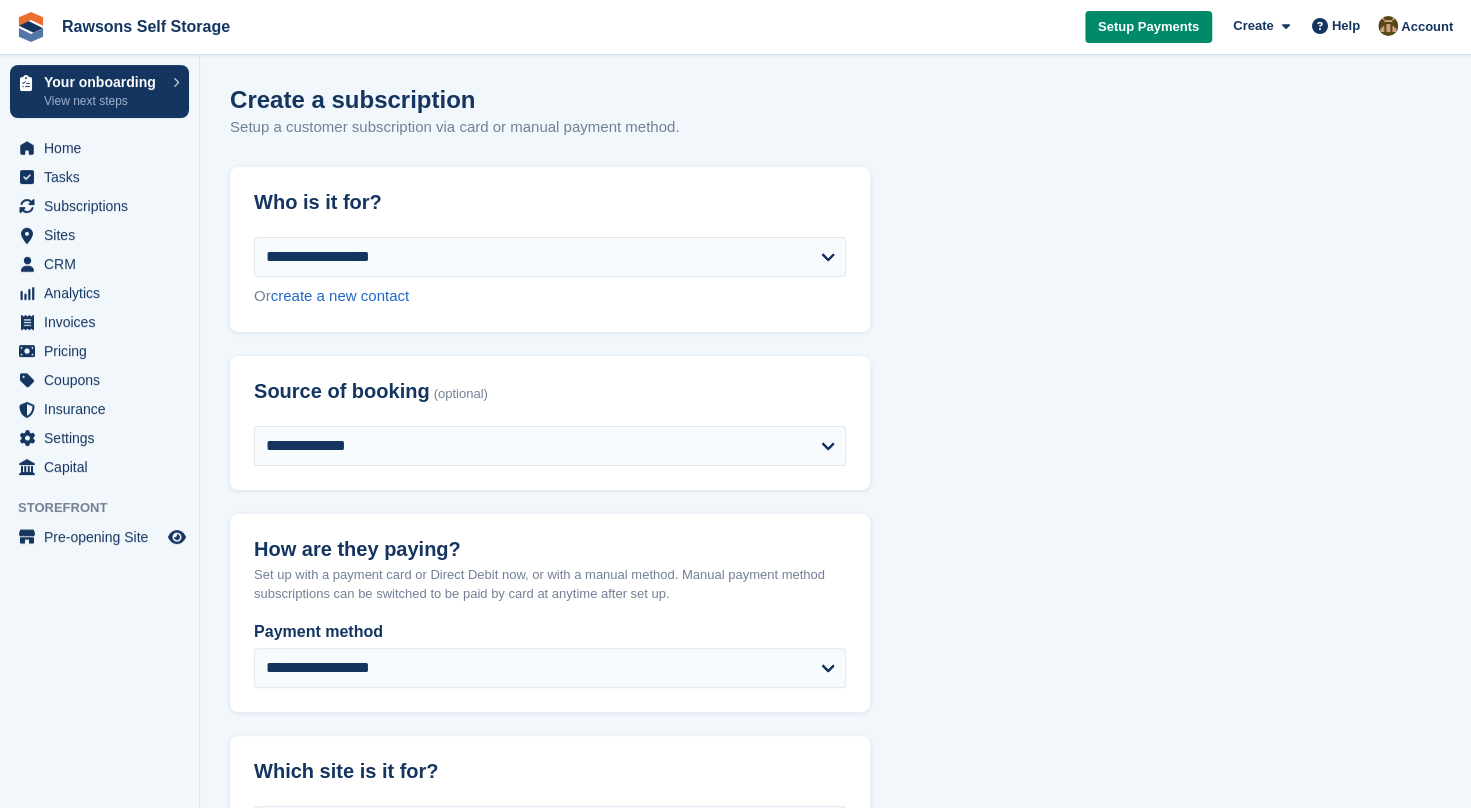 click on "Who is it for?
[PERSONAL_INFO]
[PERSONAL_INFO]
[PERSONAL_INFO]
[PERSONAL_INFO]
Or
create a new contact
Source of booking   (optional)
[PERSONAL_INFO]
[PERSONAL_INFO]
[PERSONAL_INFO]
[PERSONAL_INFO]
How are they paying?
Set up with a payment card or Direct Debit now, or with a manual method. Manual payment method subscriptions can be switched to be paid by card at anytime after set up.
Payment method
[PERSONAL_INFO]
[PERSONAL_INFO]
[PERSONAL_INFO]
[PERSONAL_INFO]
[PERSONAL_INFO]
[PERSONAL_INFO]
Which site is it for?
[PERSONAL_INFO]
Select billing period" at bounding box center [835, 1317] 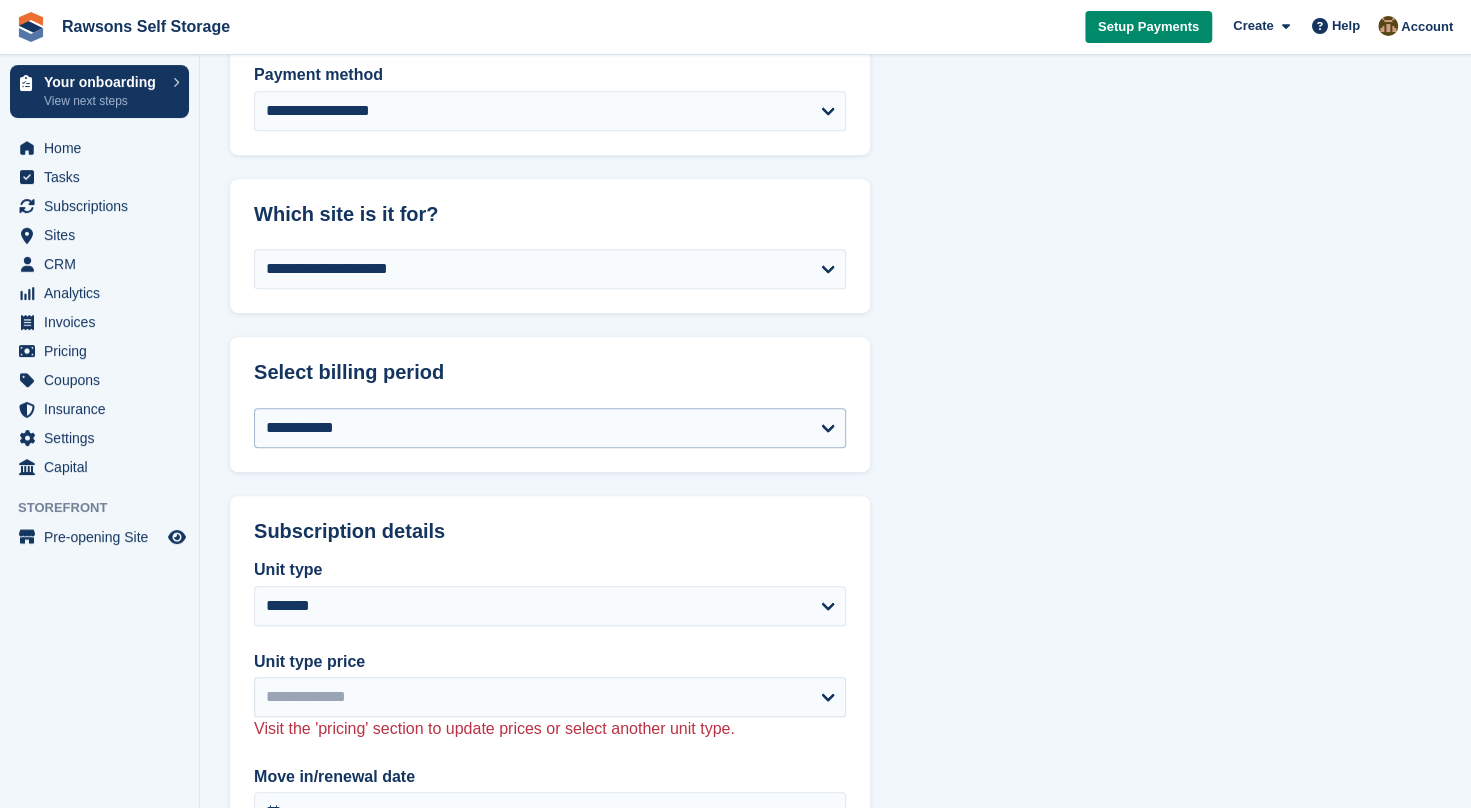 scroll, scrollTop: 559, scrollLeft: 0, axis: vertical 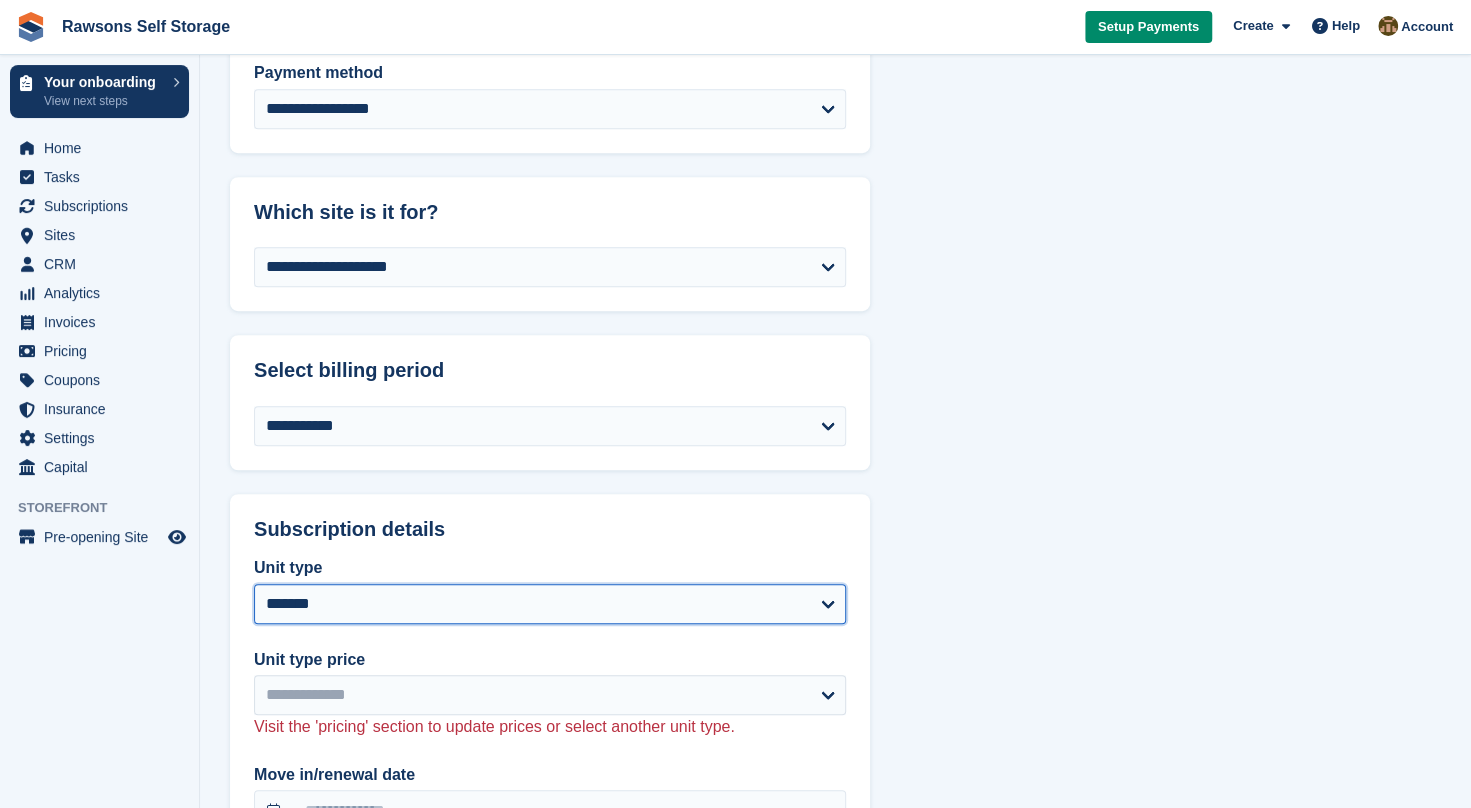 click on "[PERSONAL_INFO]
[PERSONAL_INFO]
[PERSONAL_INFO]
[PERSONAL_INFO]
[PERSONAL_INFO]
[PERSONAL_INFO]
[PERSONAL_INFO]" at bounding box center [550, 604] 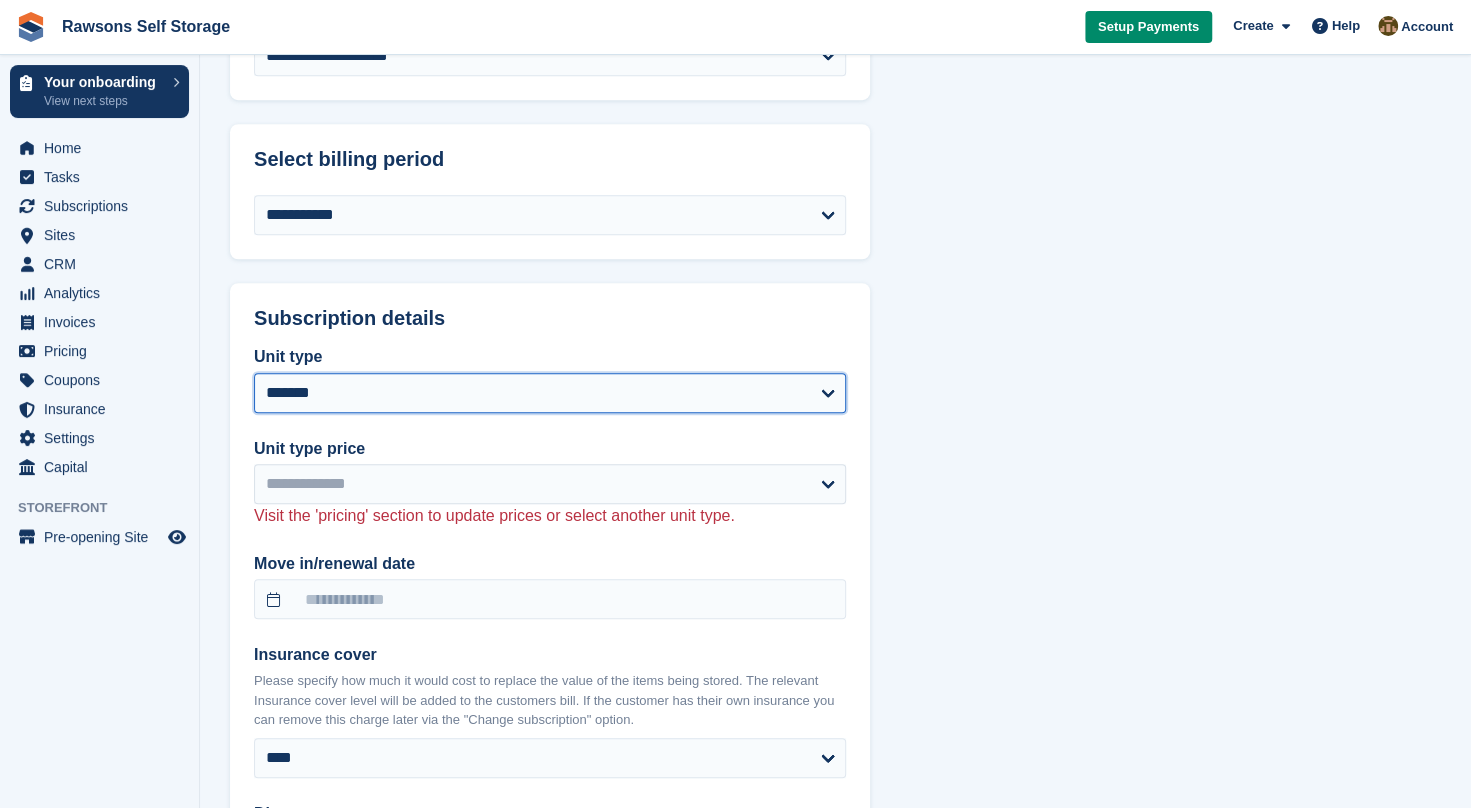scroll, scrollTop: 783, scrollLeft: 0, axis: vertical 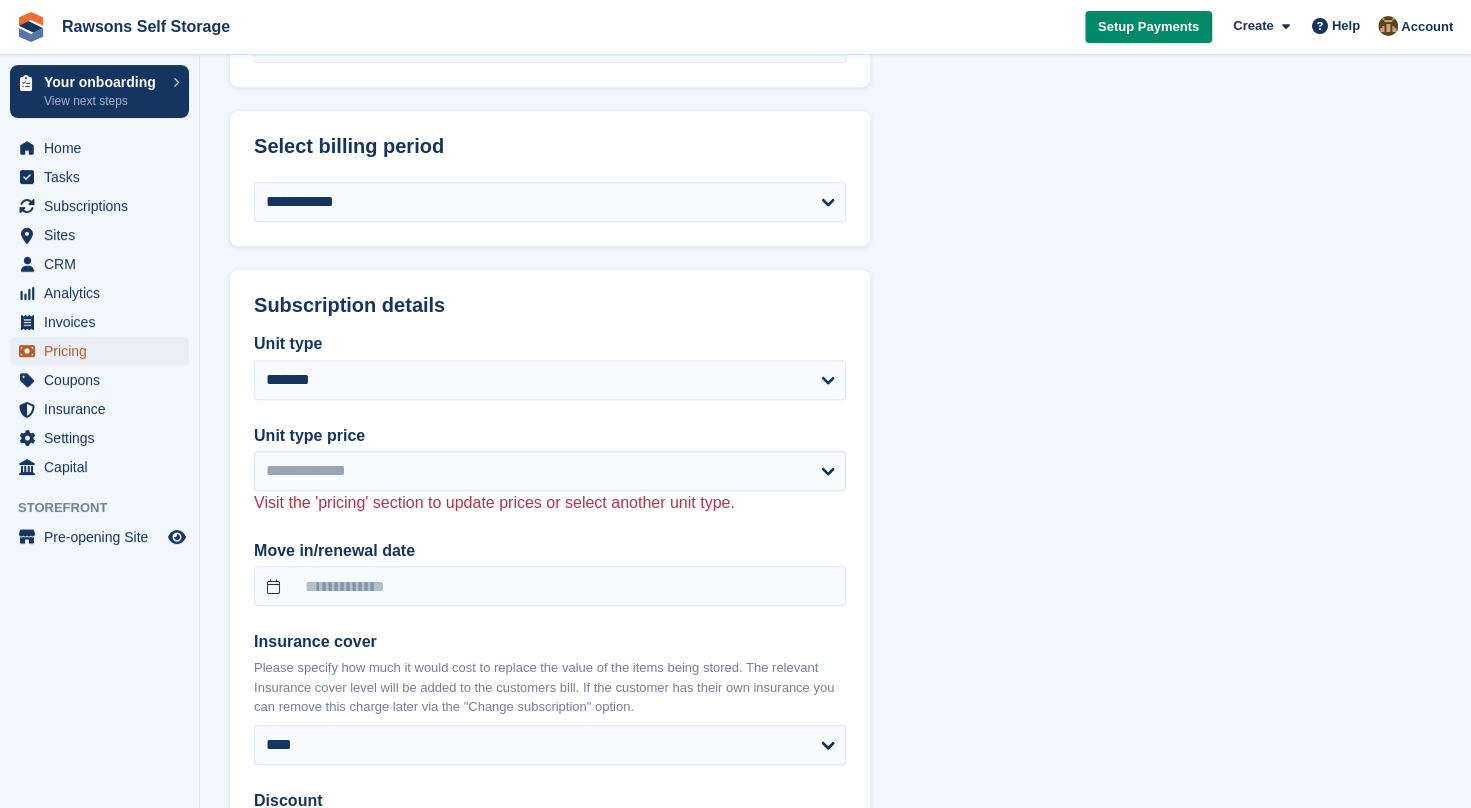 click on "Pricing" at bounding box center (104, 351) 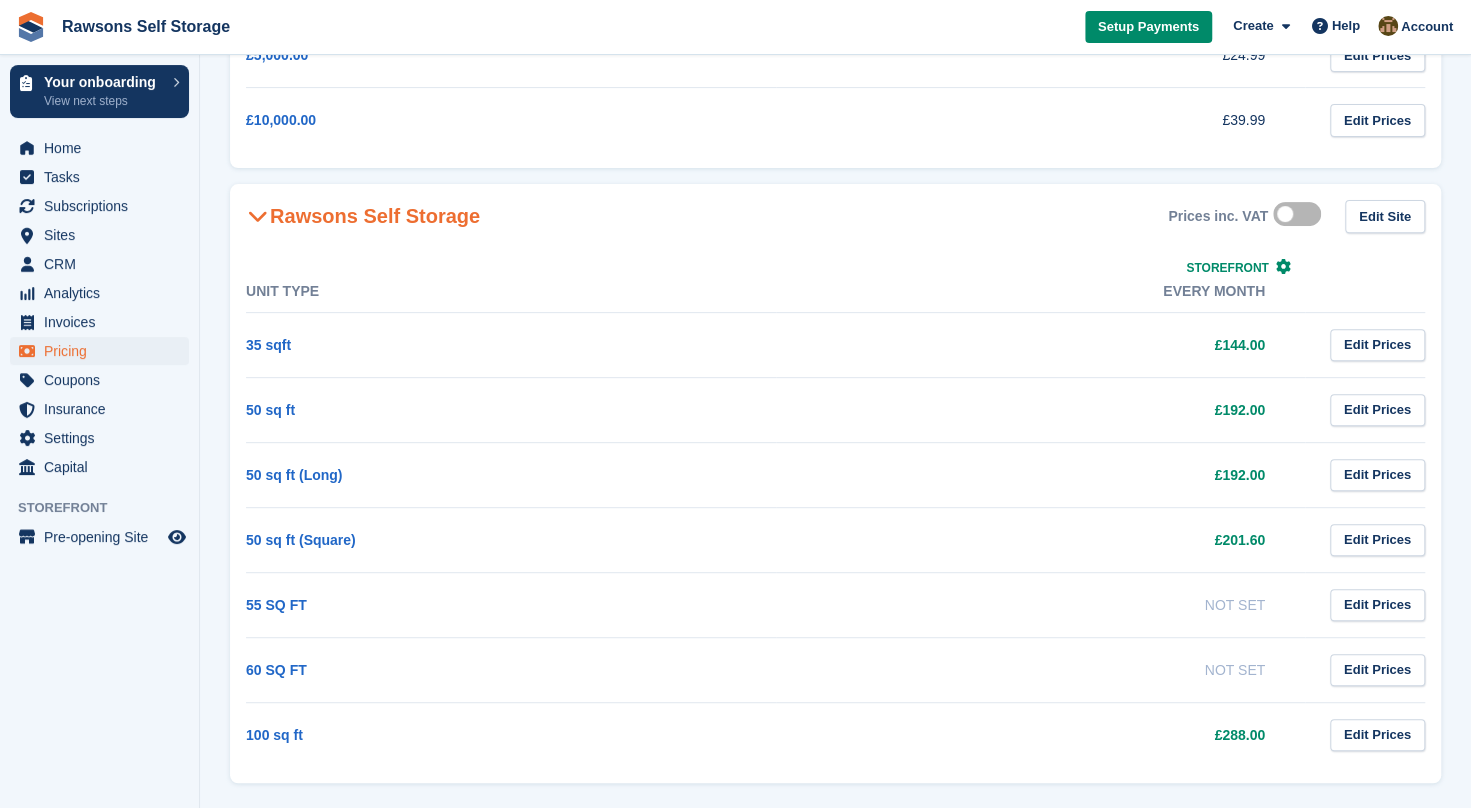 scroll, scrollTop: 339, scrollLeft: 0, axis: vertical 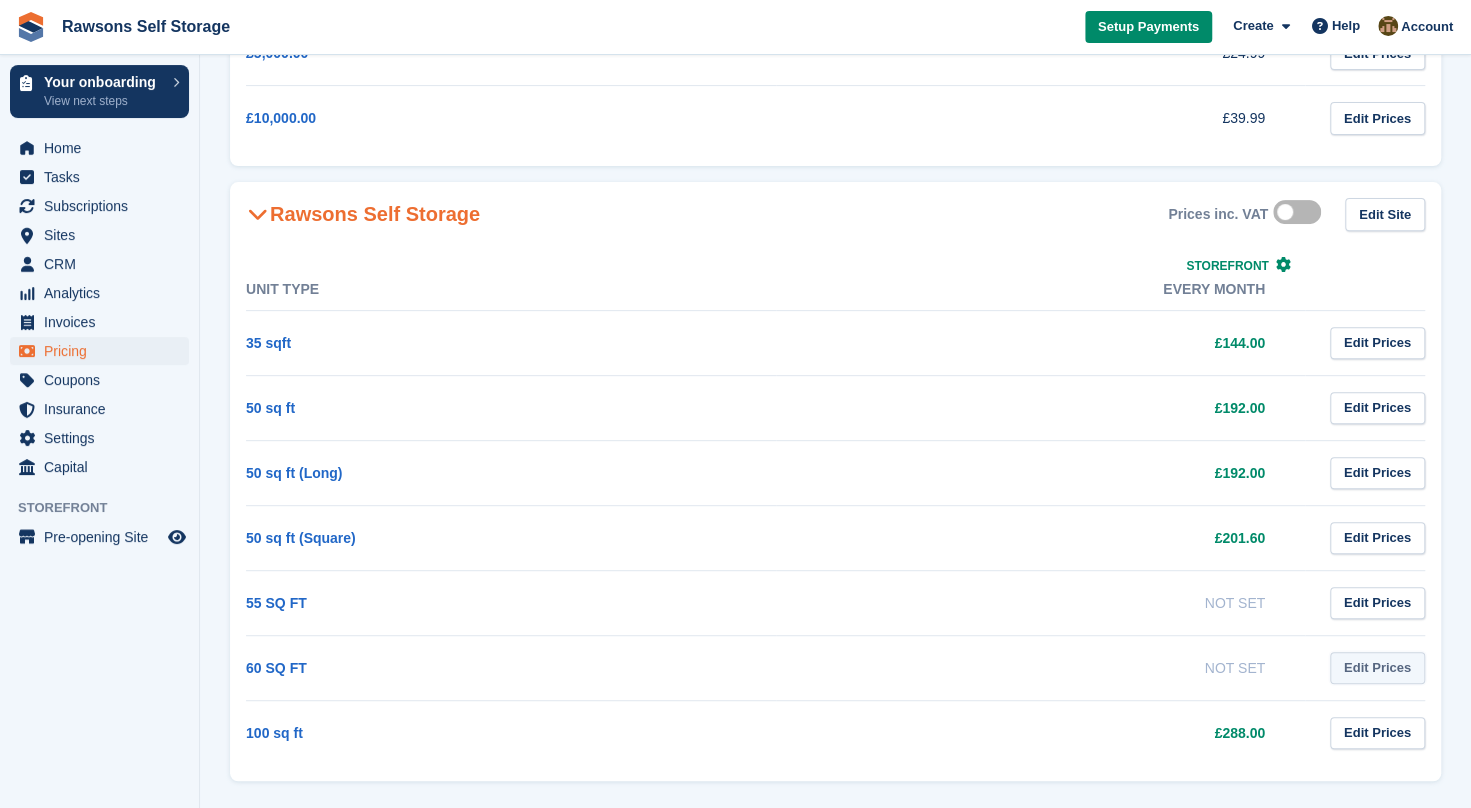 click on "Edit Prices" at bounding box center (1377, 668) 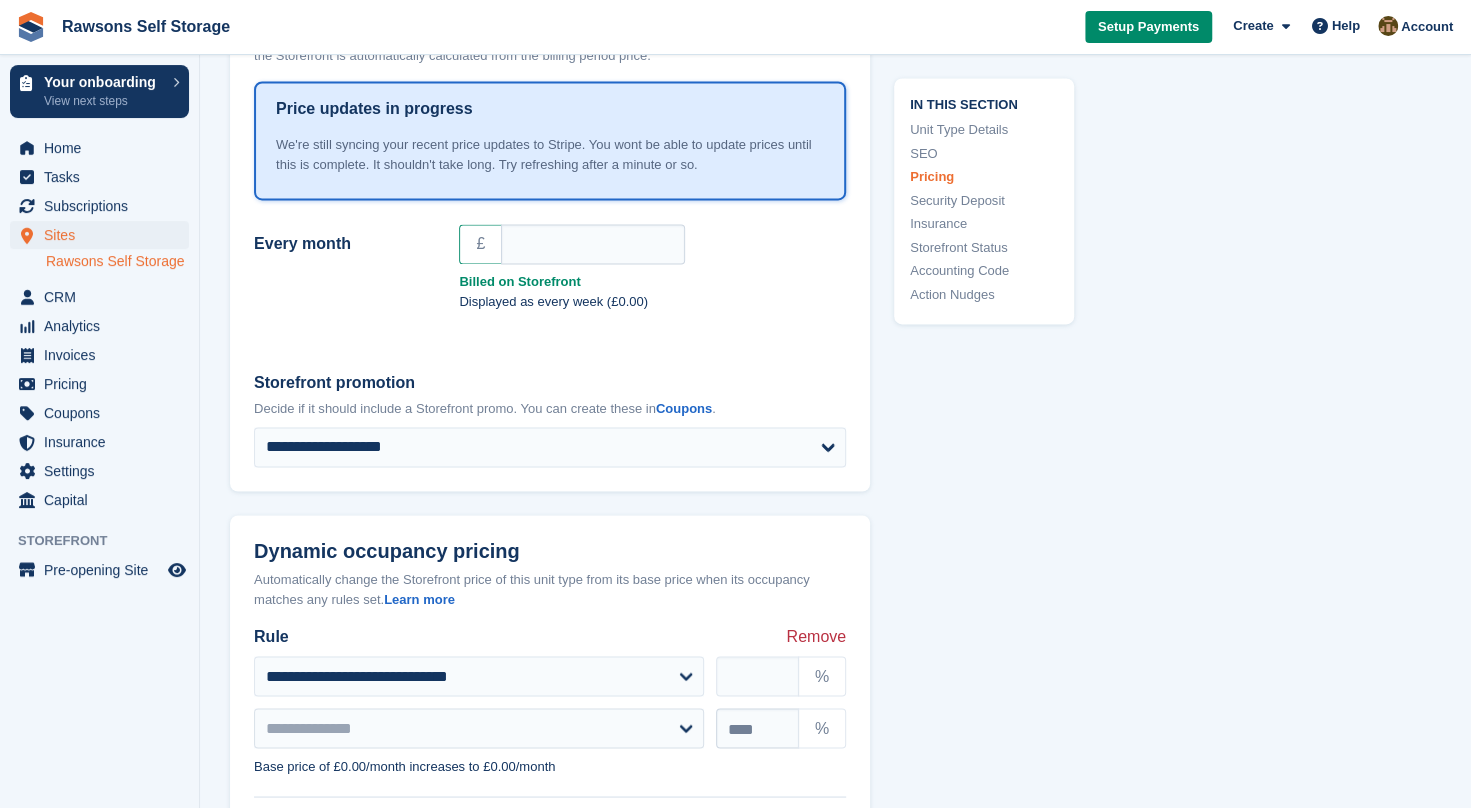 scroll, scrollTop: 1667, scrollLeft: 0, axis: vertical 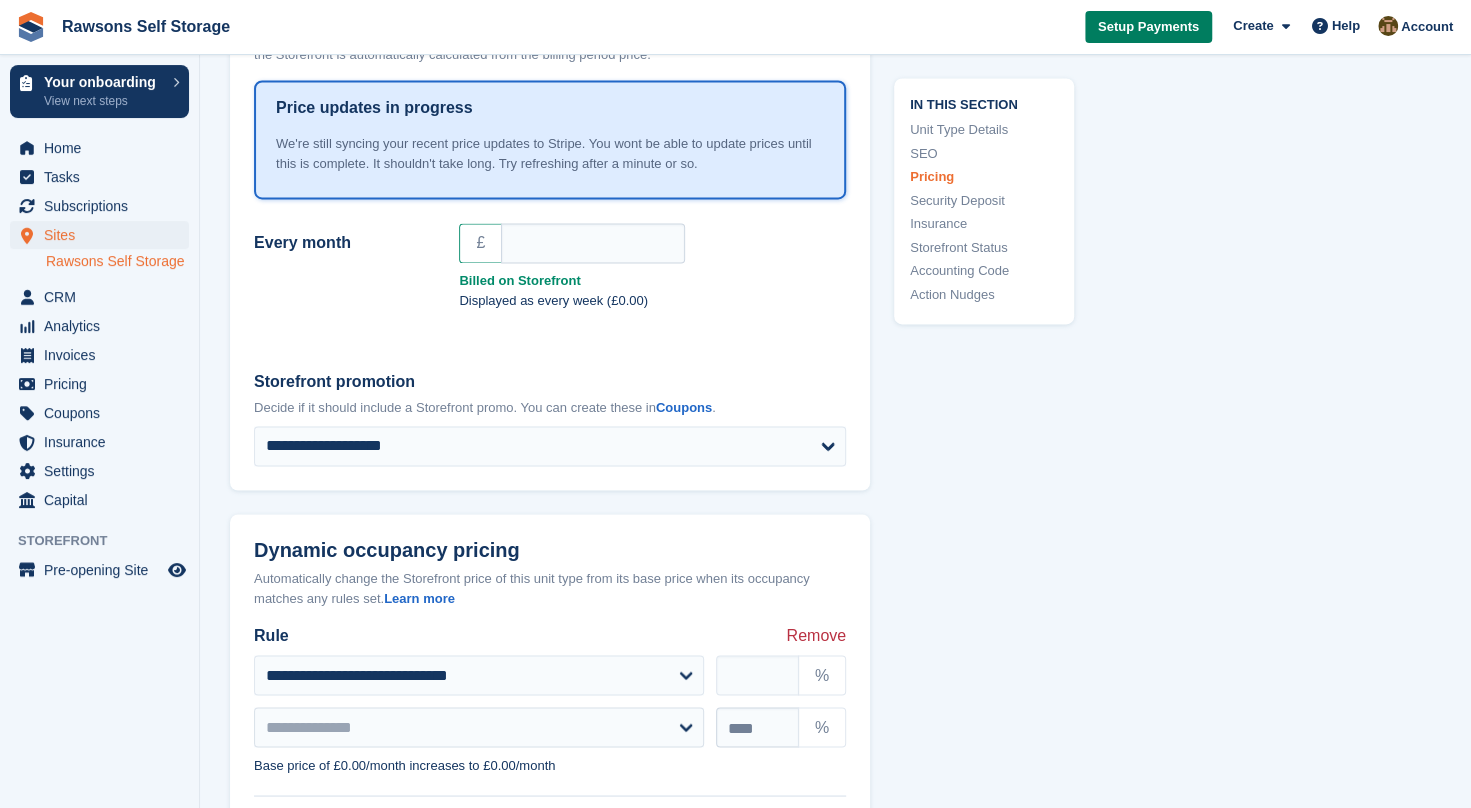 click on "Setup Payments" at bounding box center [1148, 27] 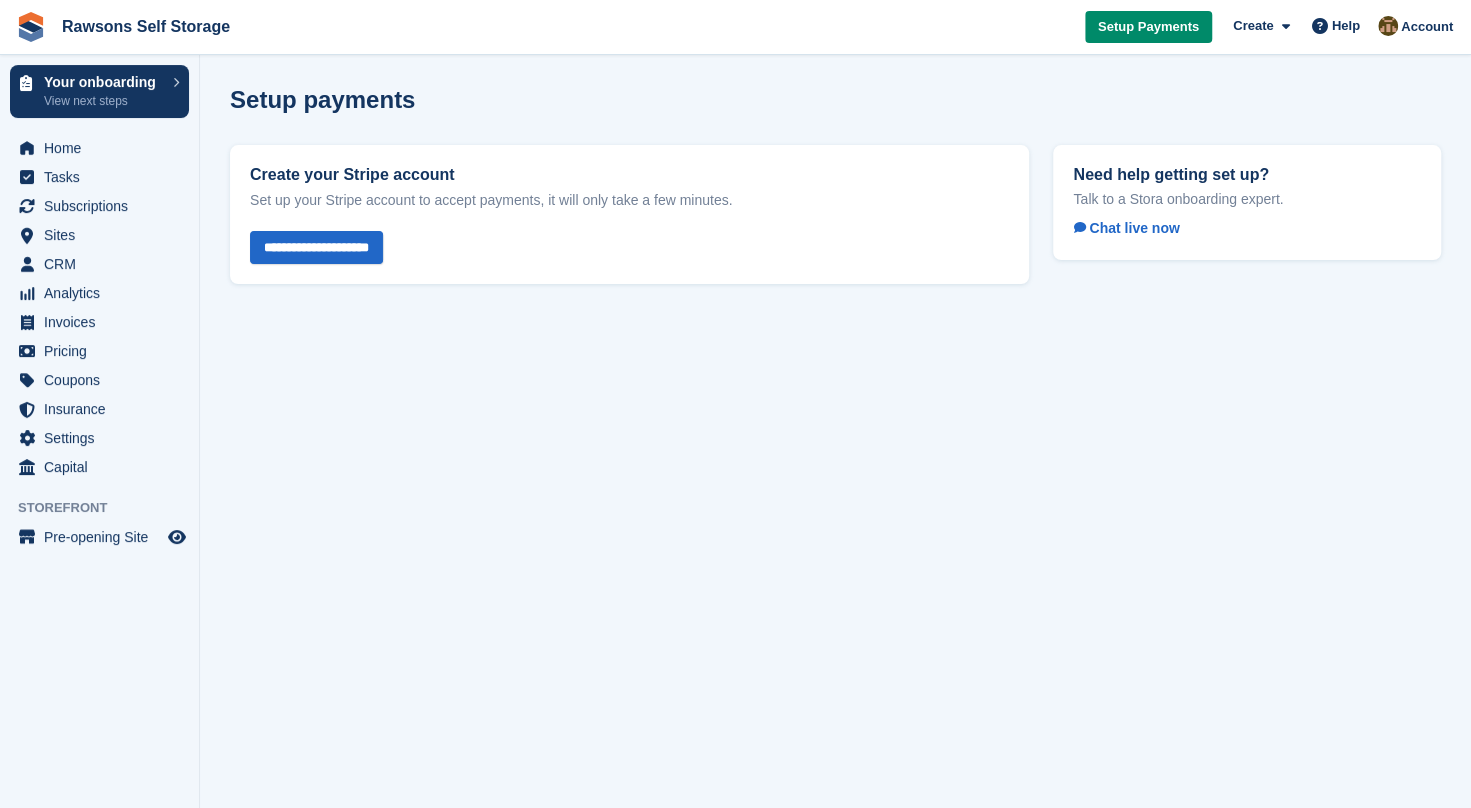 scroll, scrollTop: 0, scrollLeft: 0, axis: both 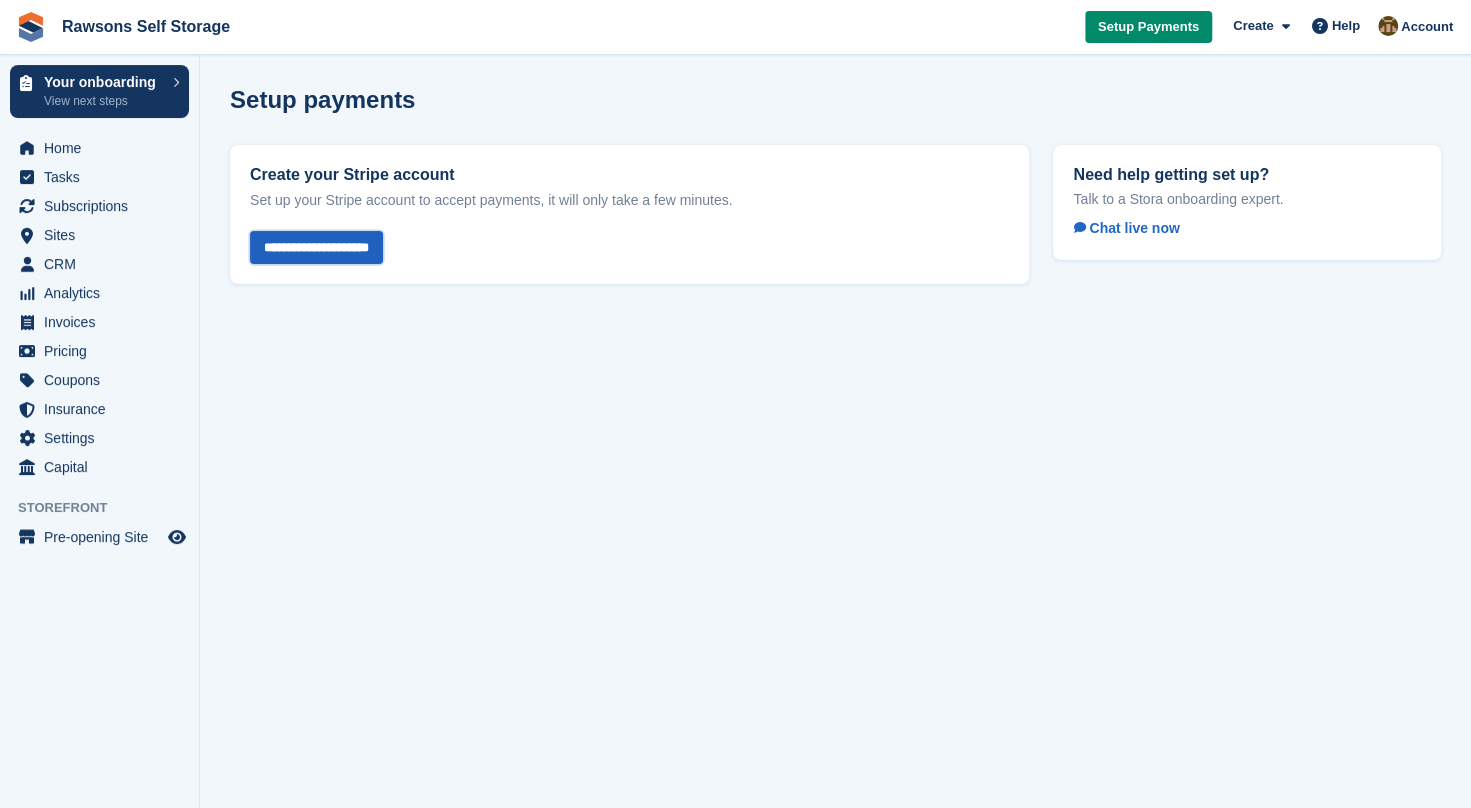 click on "**********" at bounding box center (316, 247) 